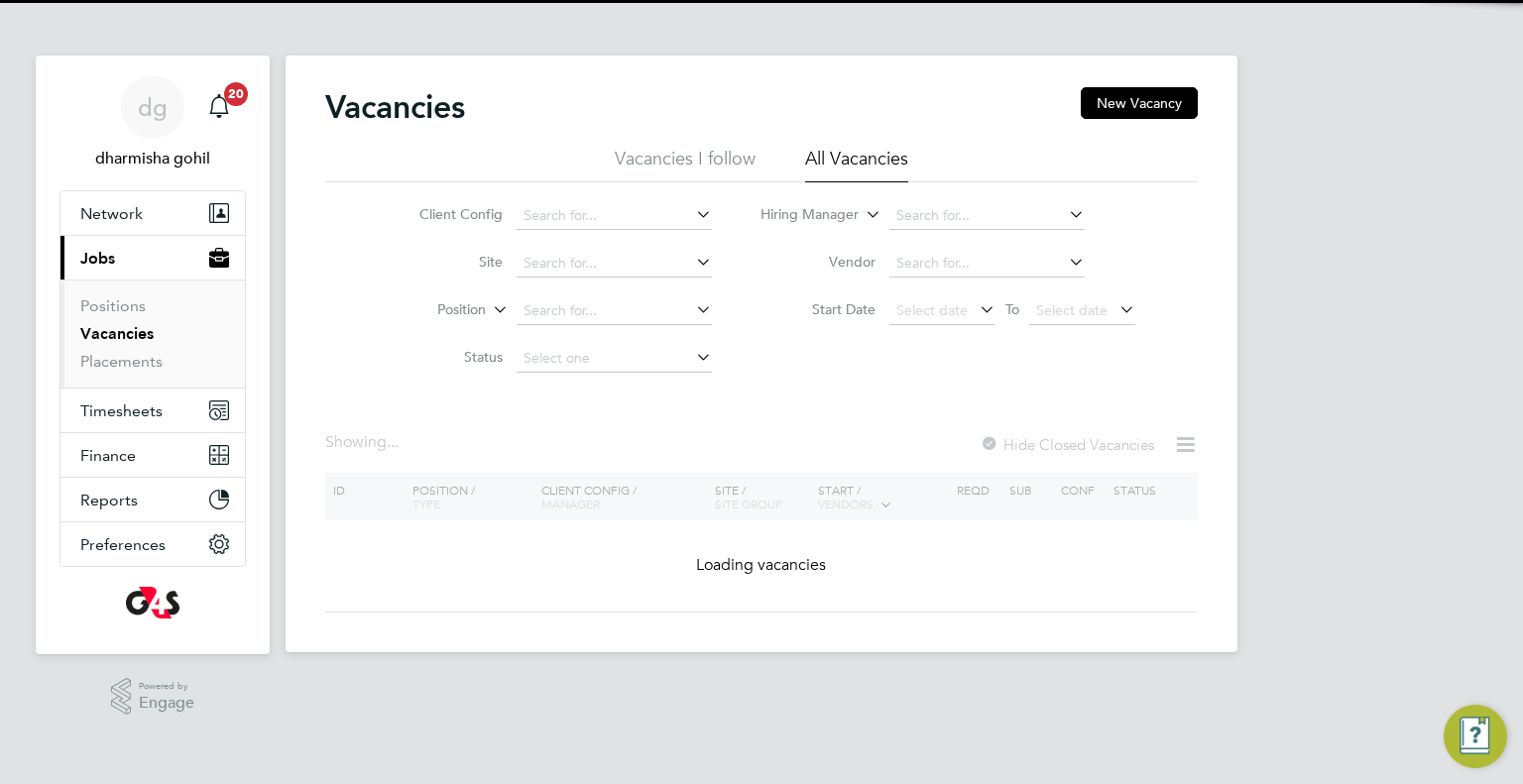 scroll, scrollTop: 0, scrollLeft: 0, axis: both 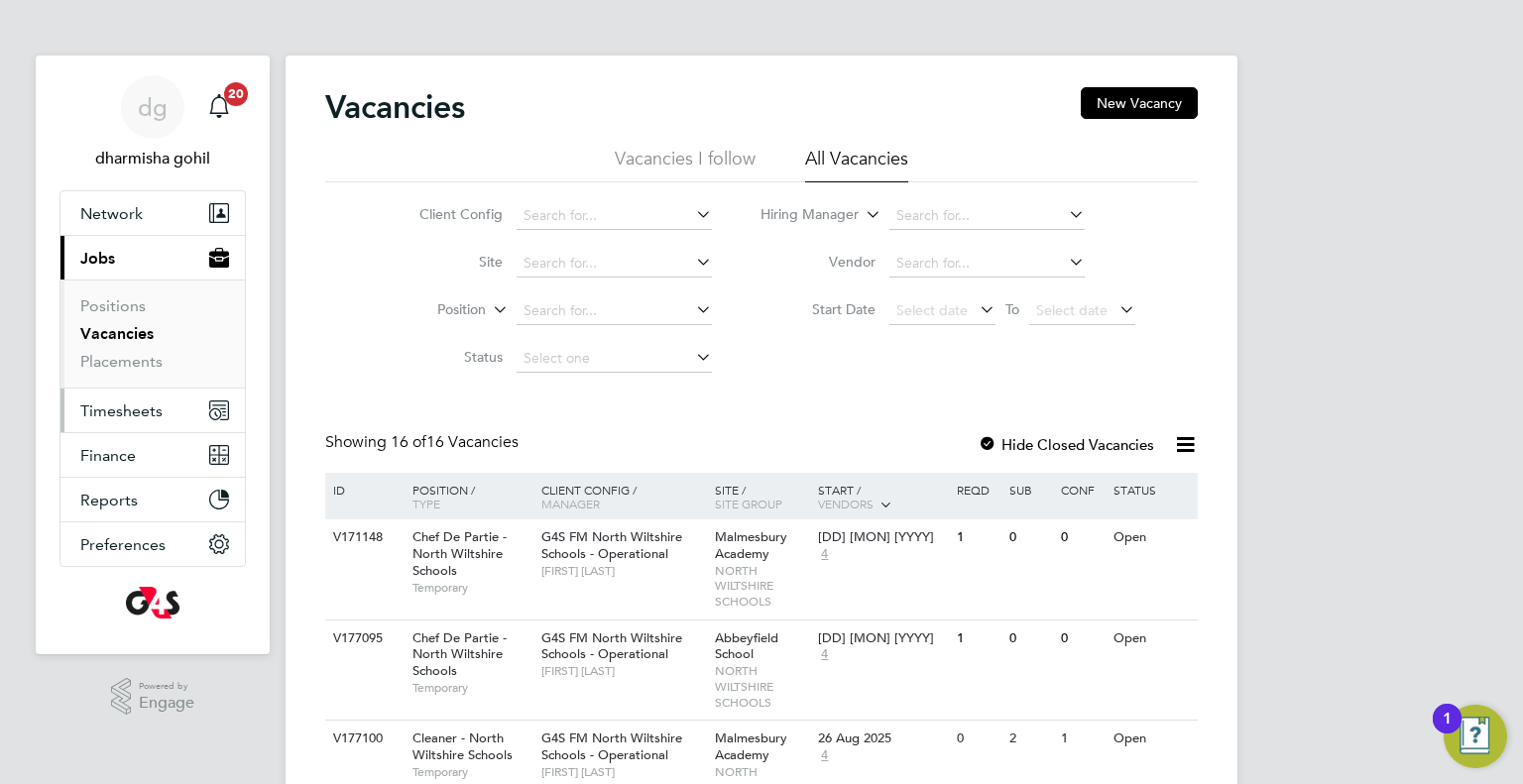click on "Timesheets" at bounding box center [121, 410] 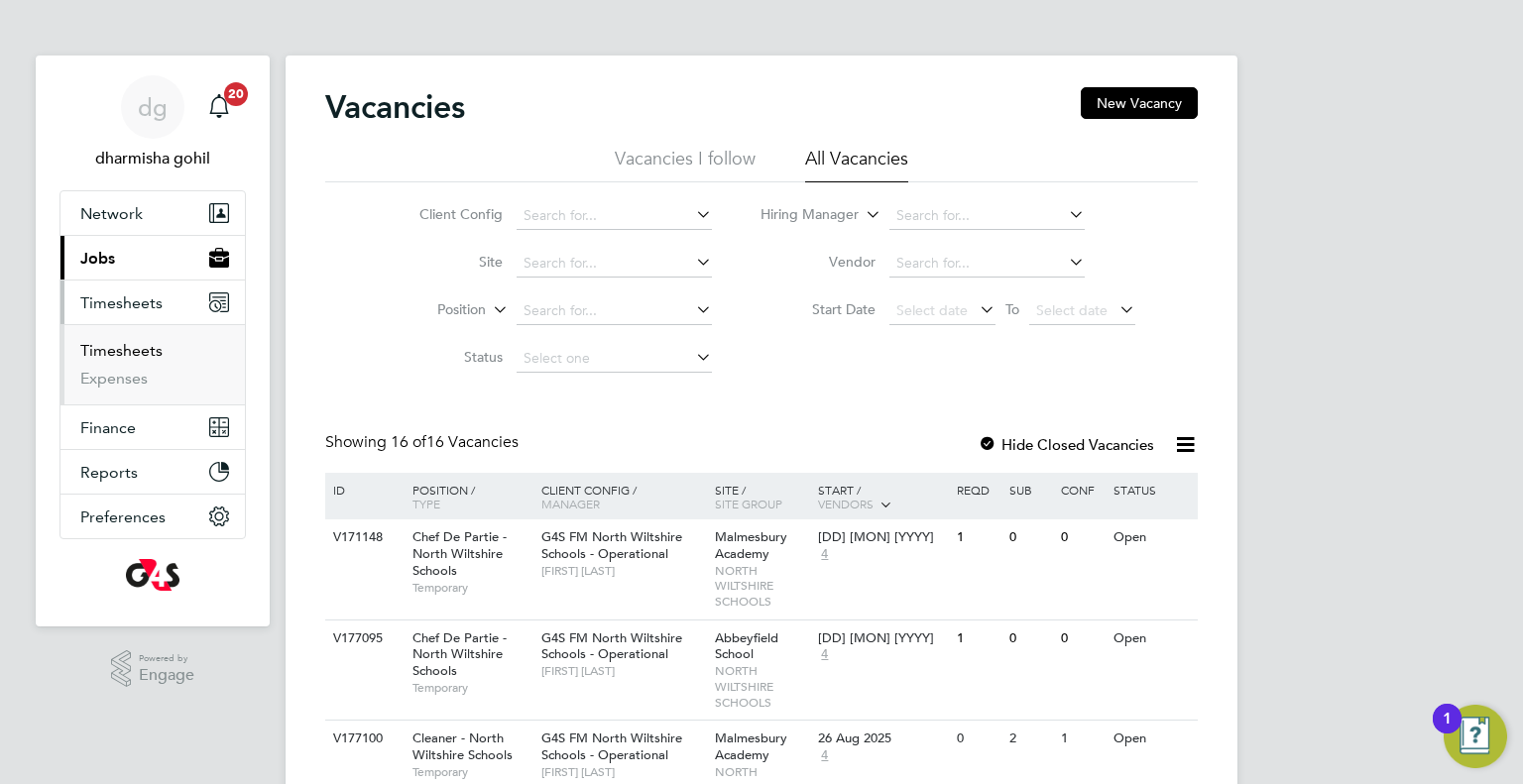 click on "Timesheets" at bounding box center [121, 350] 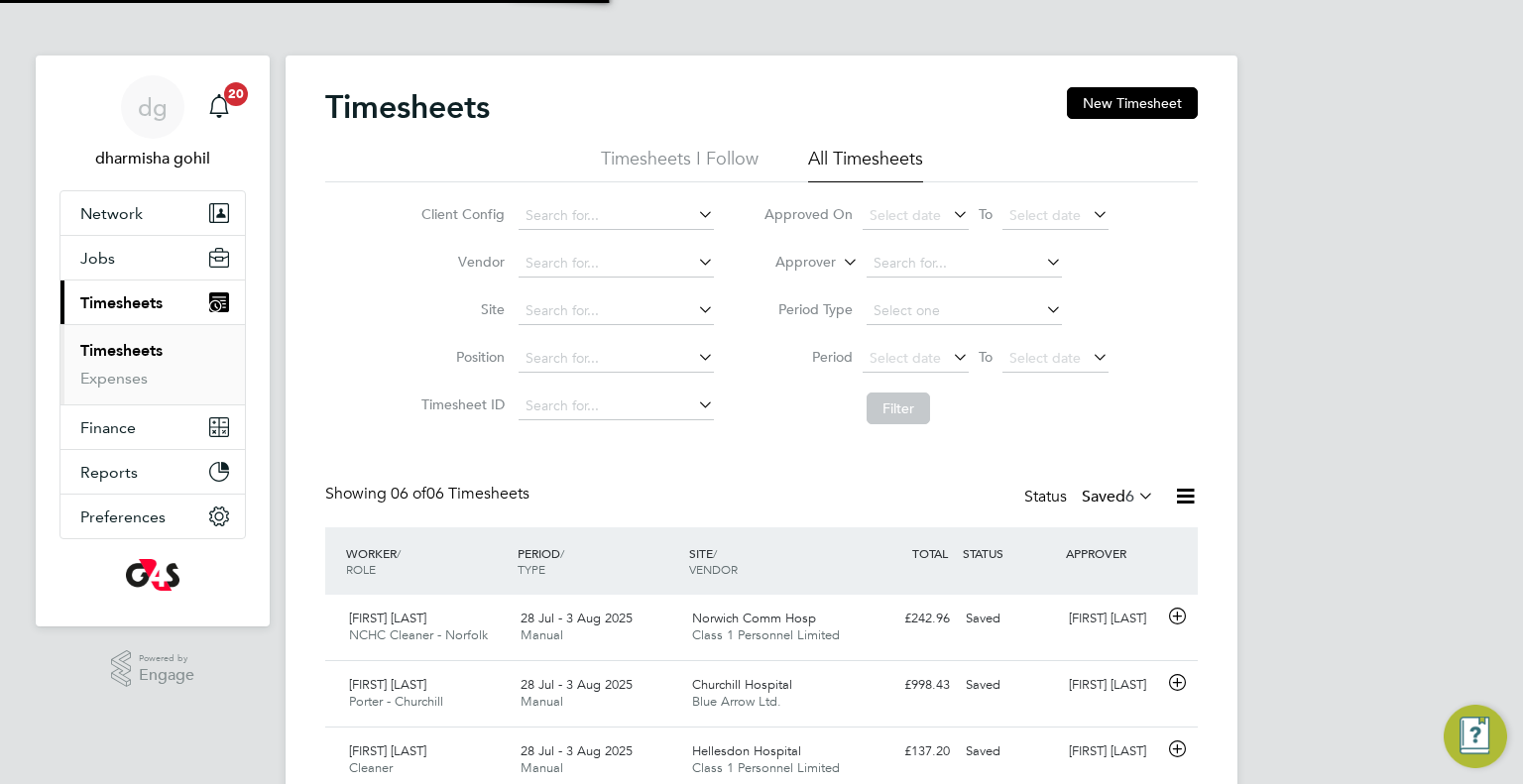 scroll, scrollTop: 9, scrollLeft: 10, axis: both 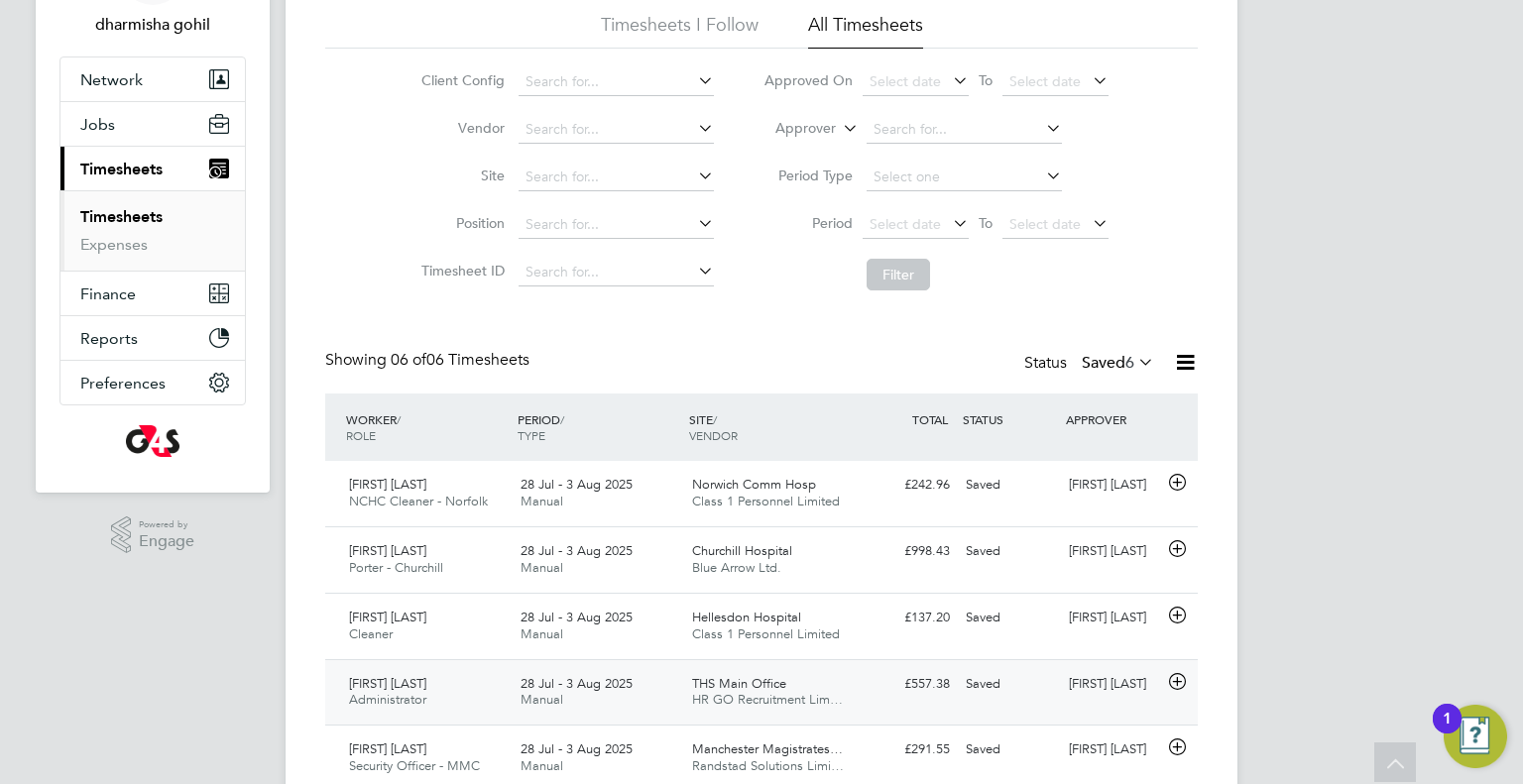 click on "28 Jul - 3 Aug 2025" 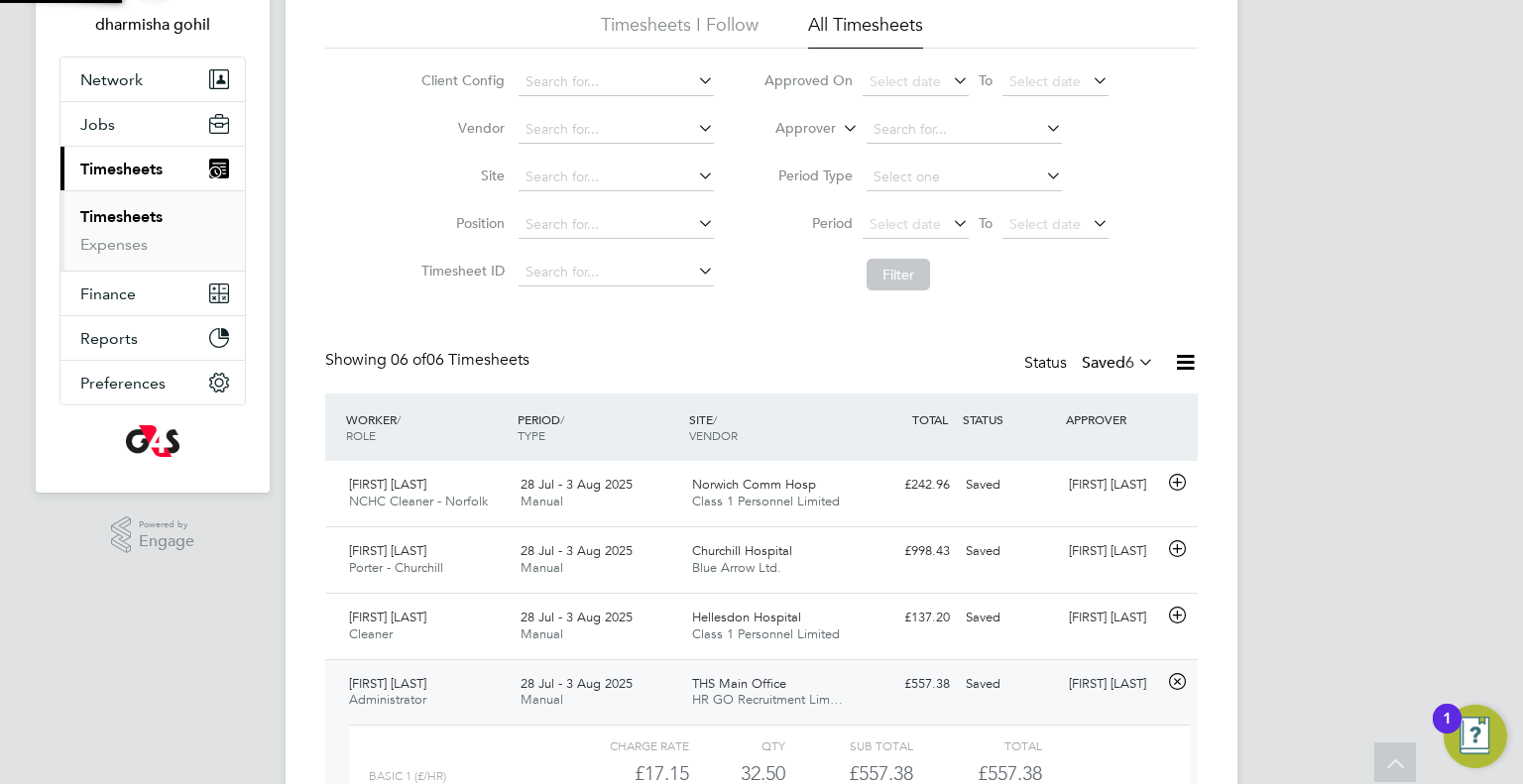 scroll, scrollTop: 9, scrollLeft: 9, axis: both 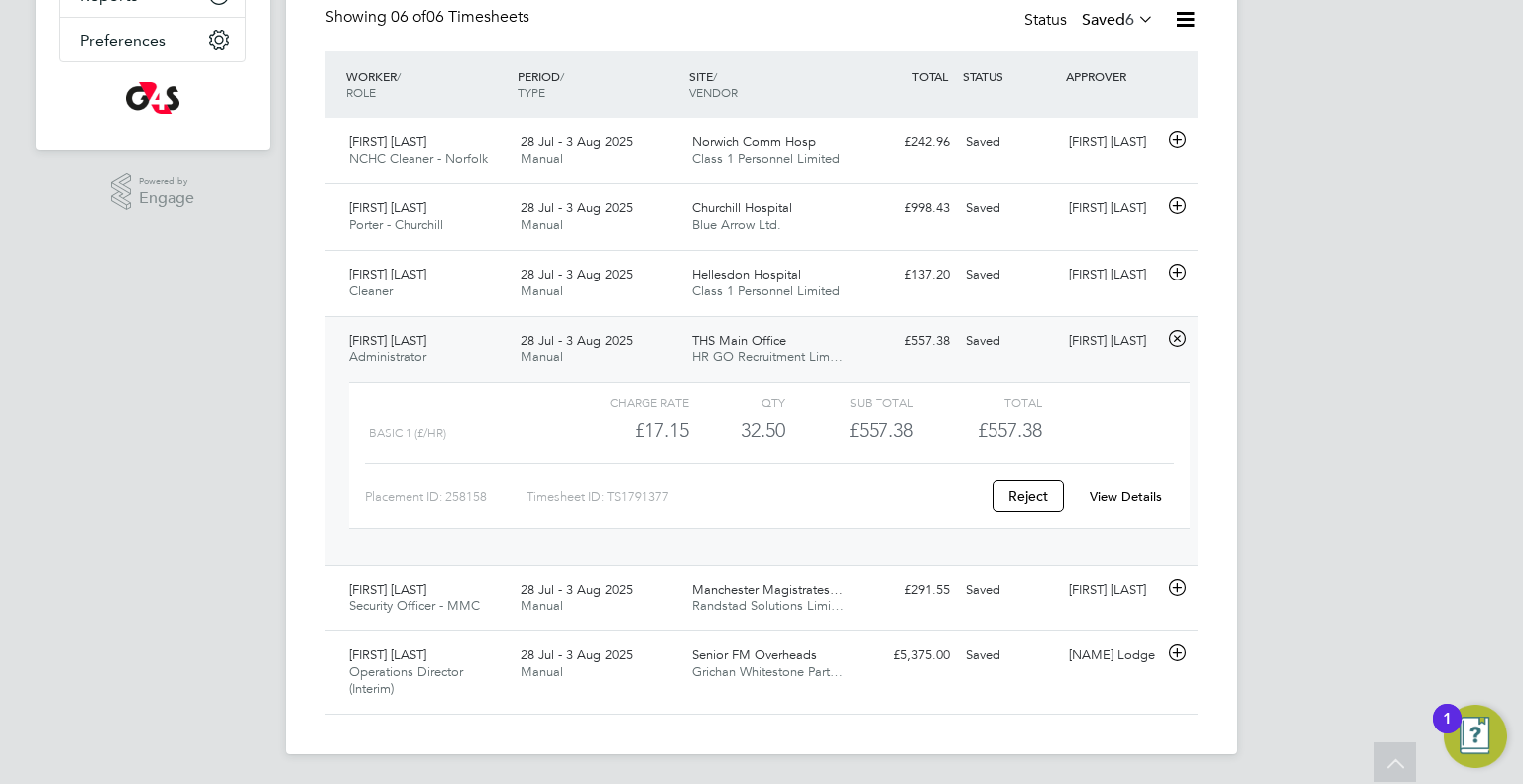 click on "View Details" 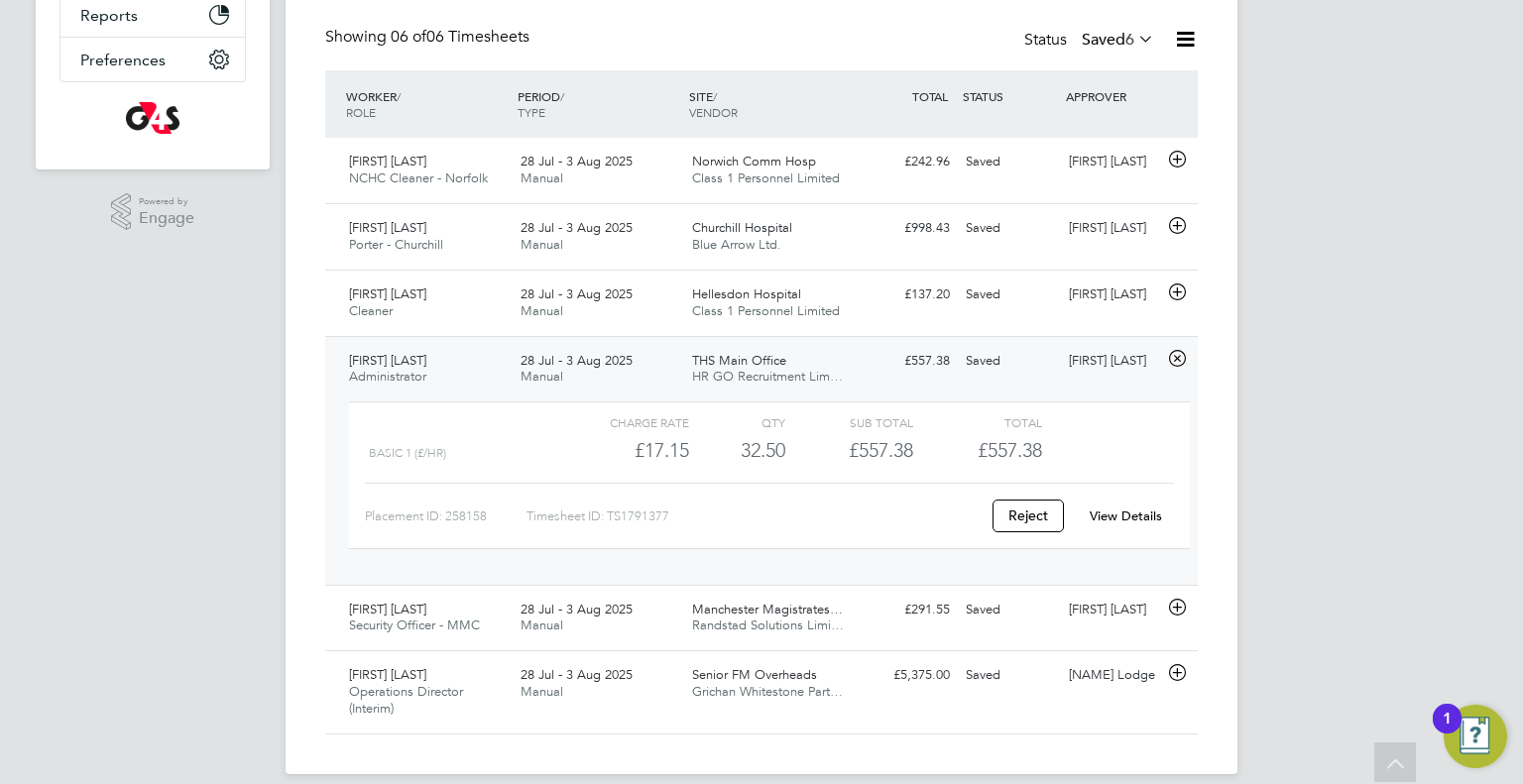 scroll, scrollTop: 0, scrollLeft: 0, axis: both 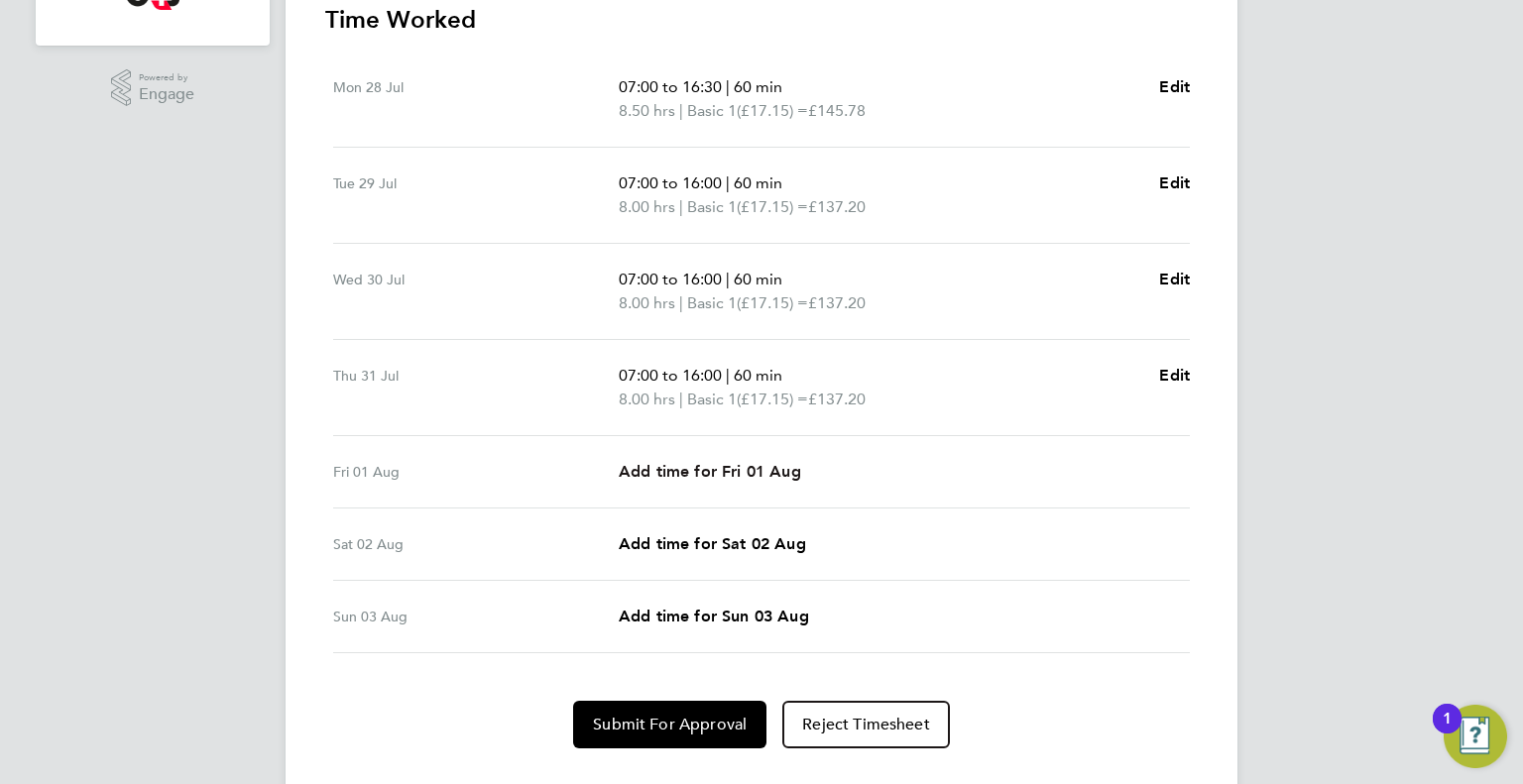 click on "Add time for Fri 01 Aug" at bounding box center [710, 471] 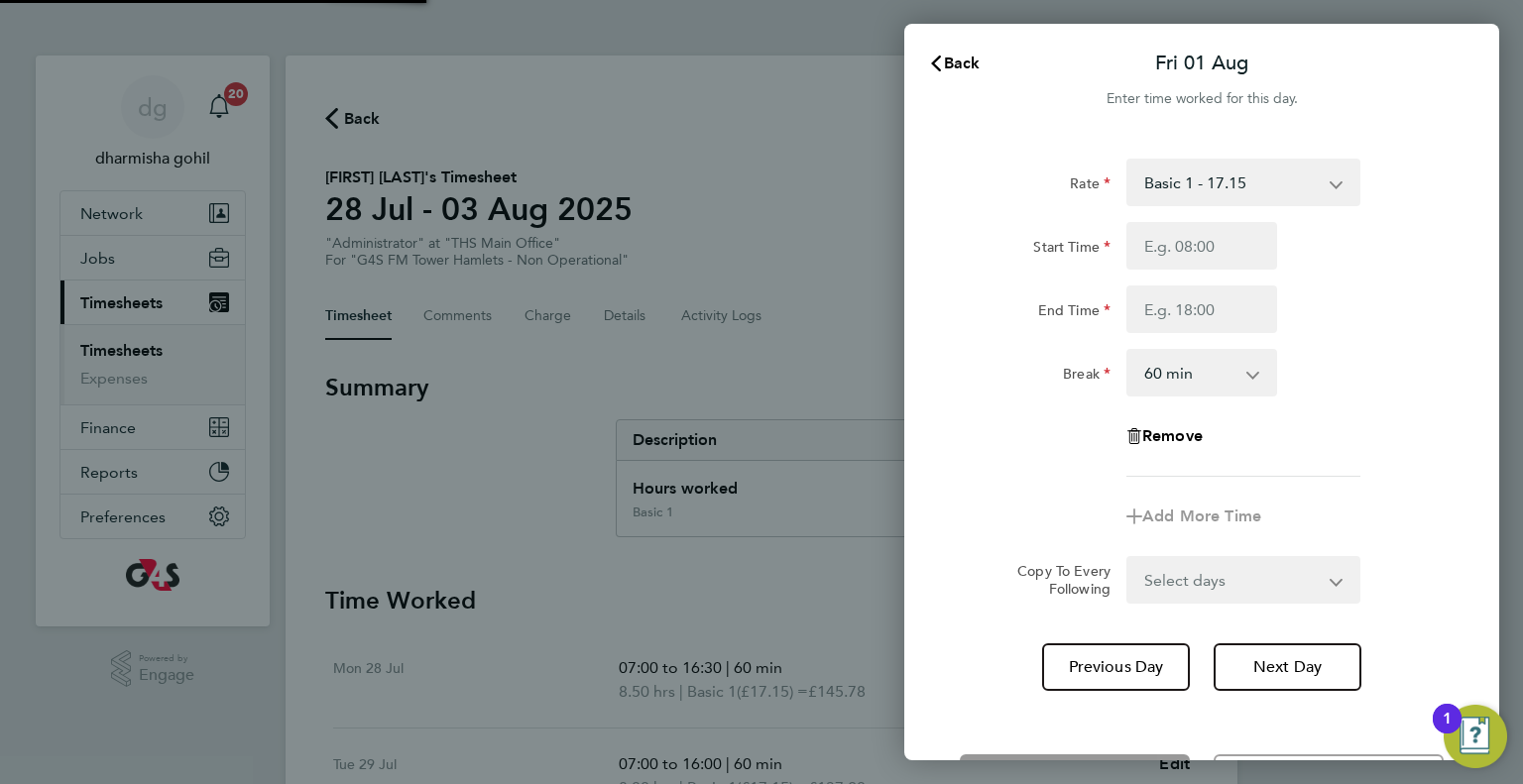 scroll, scrollTop: 0, scrollLeft: 0, axis: both 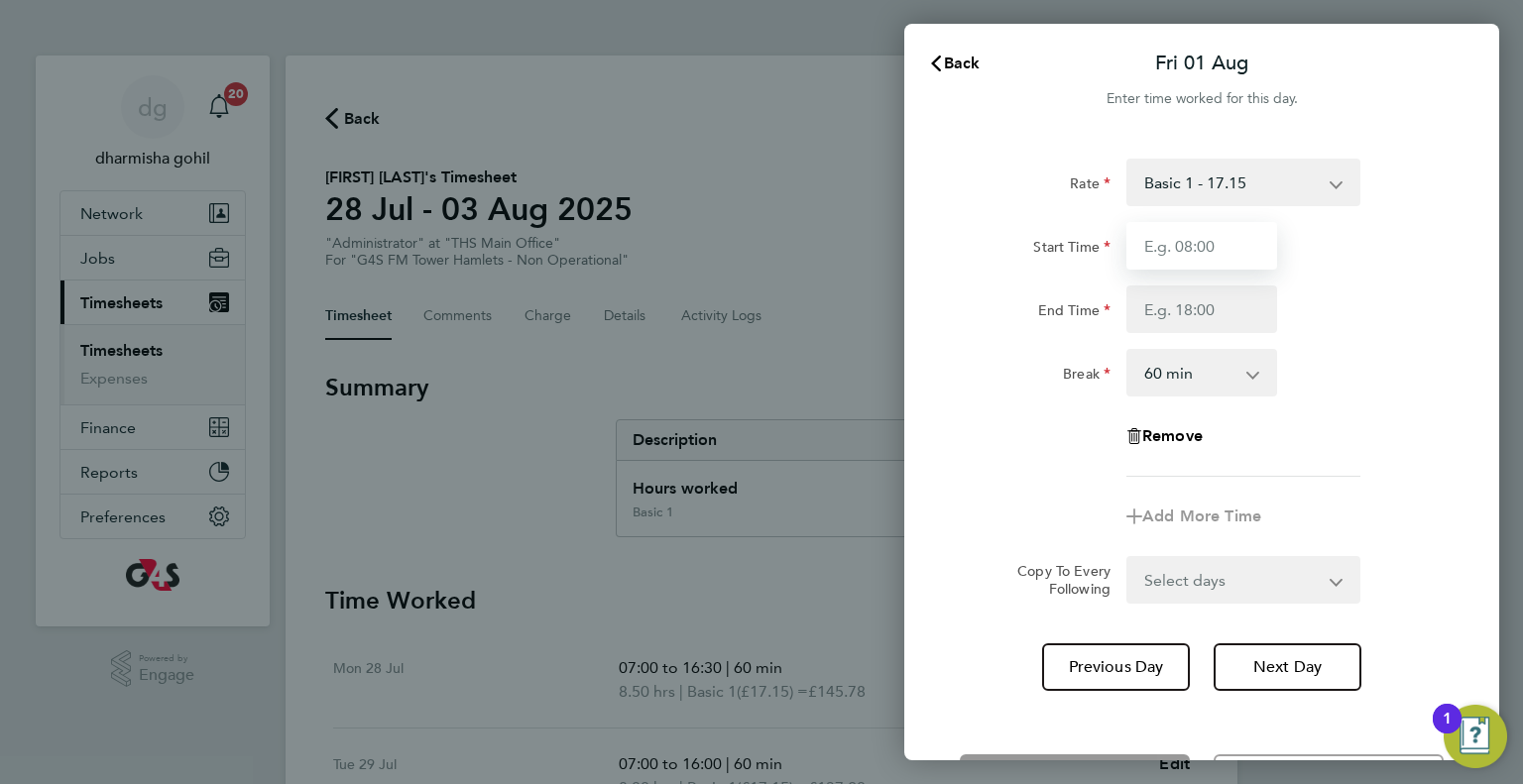 click on "Start Time" at bounding box center (1202, 246) 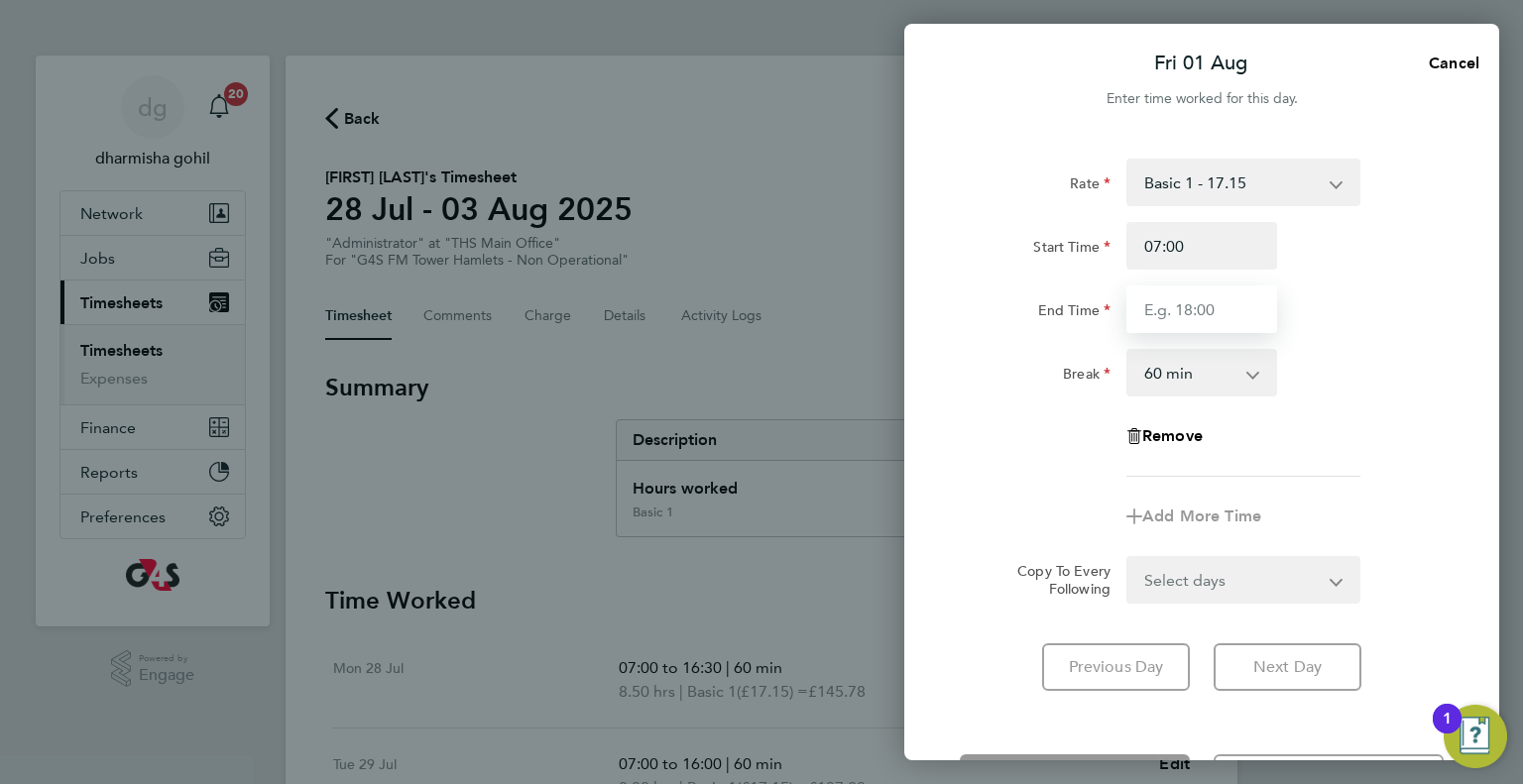 click on "End Time" at bounding box center (1202, 309) 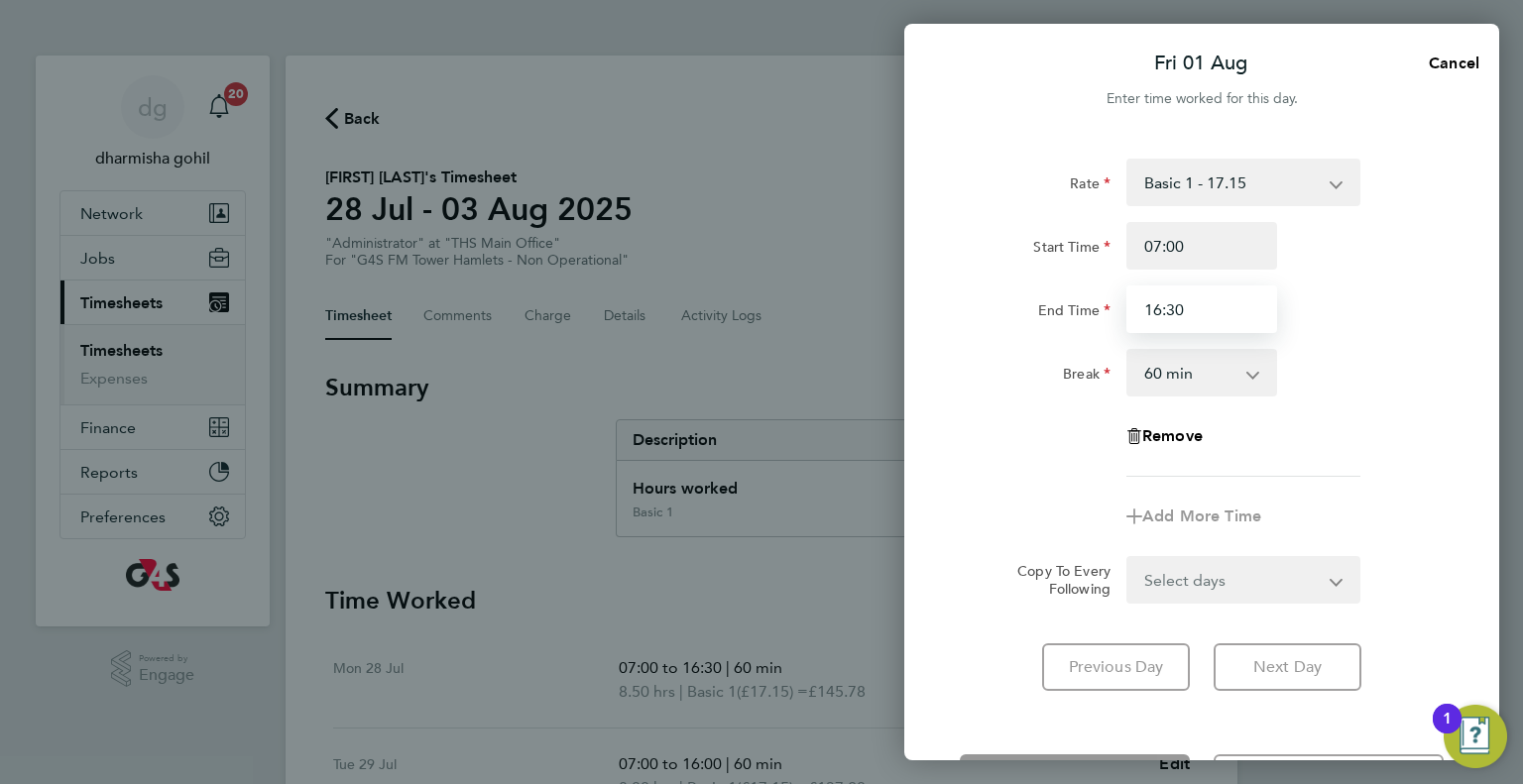 type on "16:30" 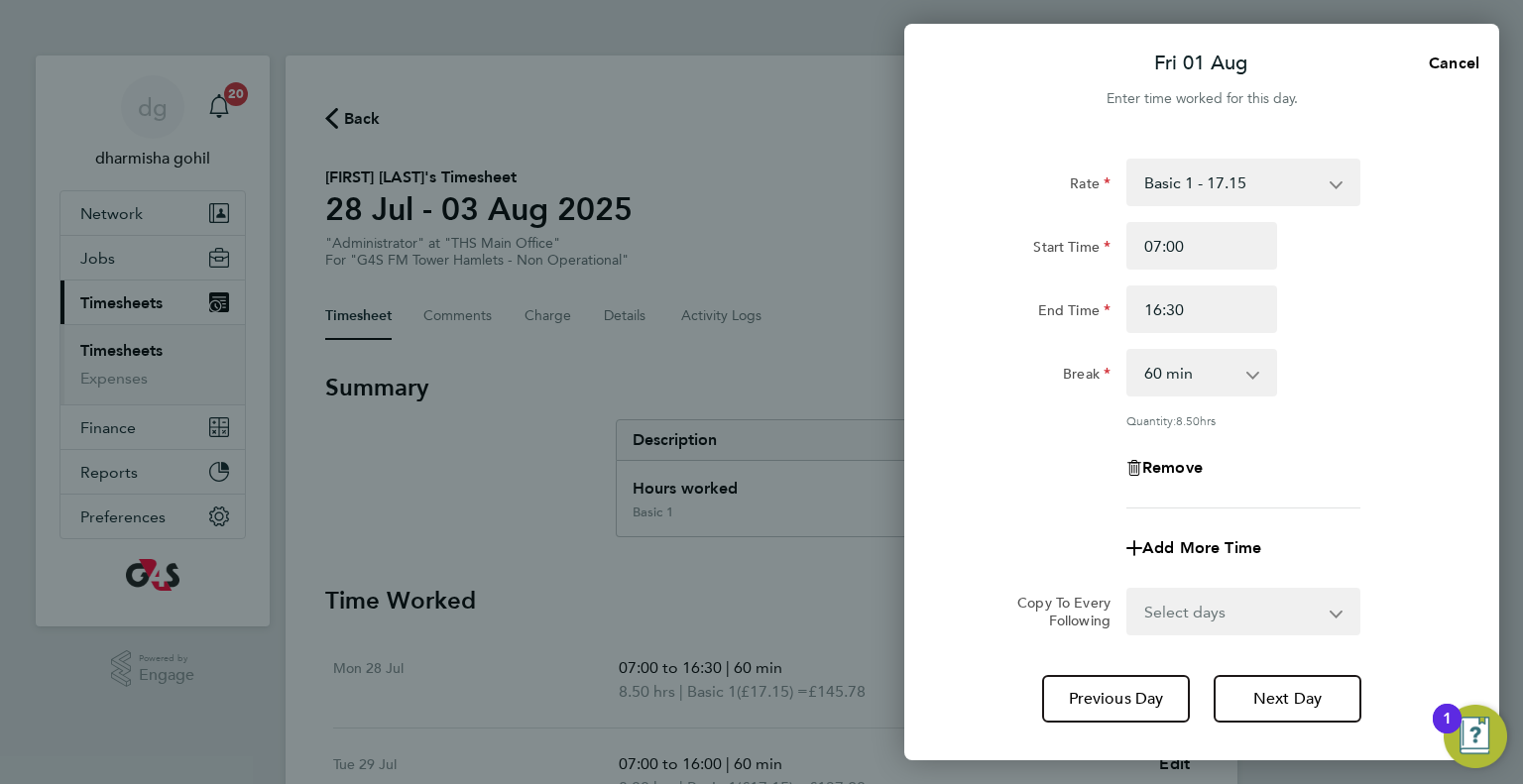 click on "Rate  Basic 1 - 17.15
Start Time 07:00 End Time 16:30 Break  0 min   15 min   30 min   45 min   60 min   75 min   90 min
Quantity:  8.50  hrs
Remove" 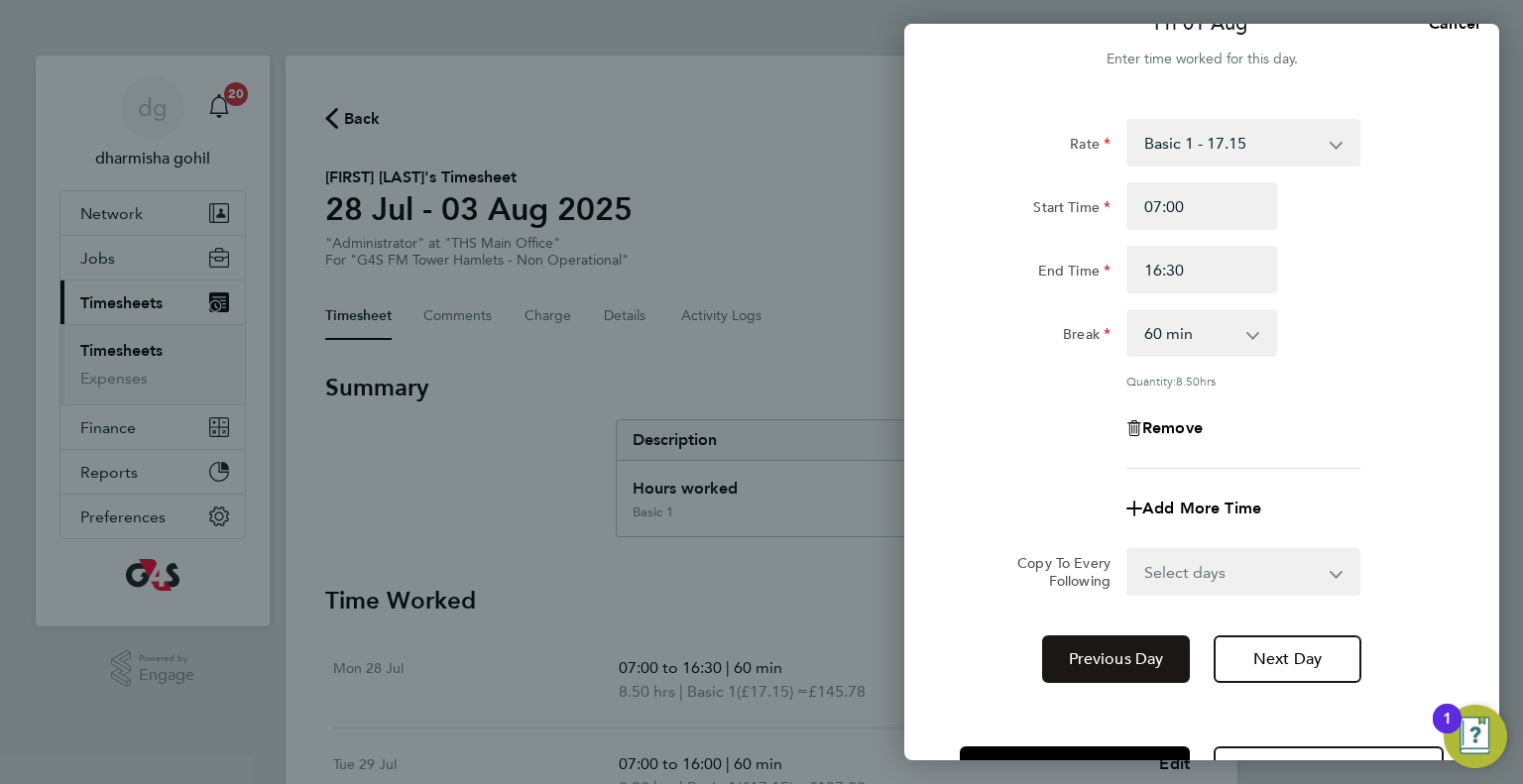 scroll, scrollTop: 110, scrollLeft: 0, axis: vertical 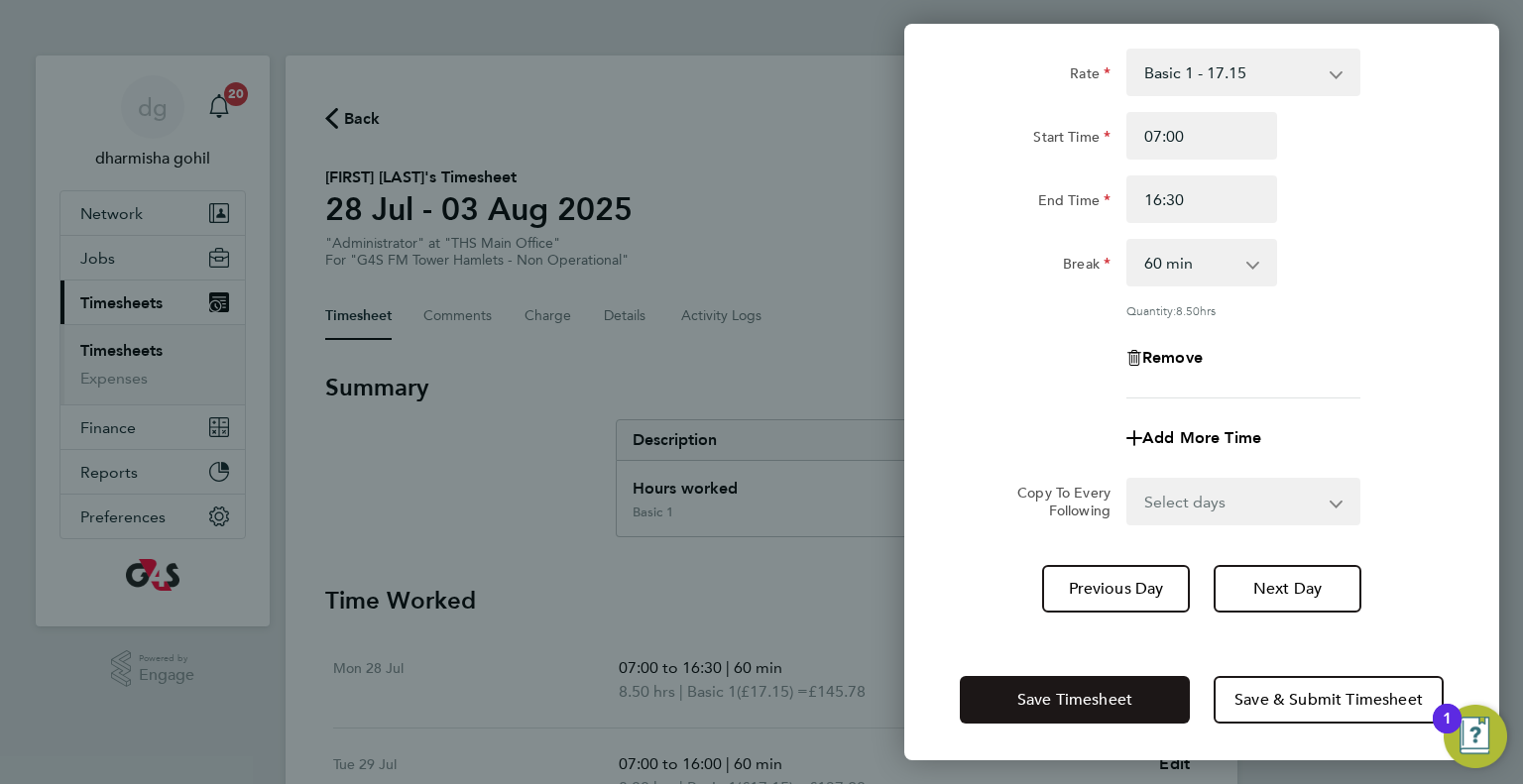 click on "Save Timesheet" 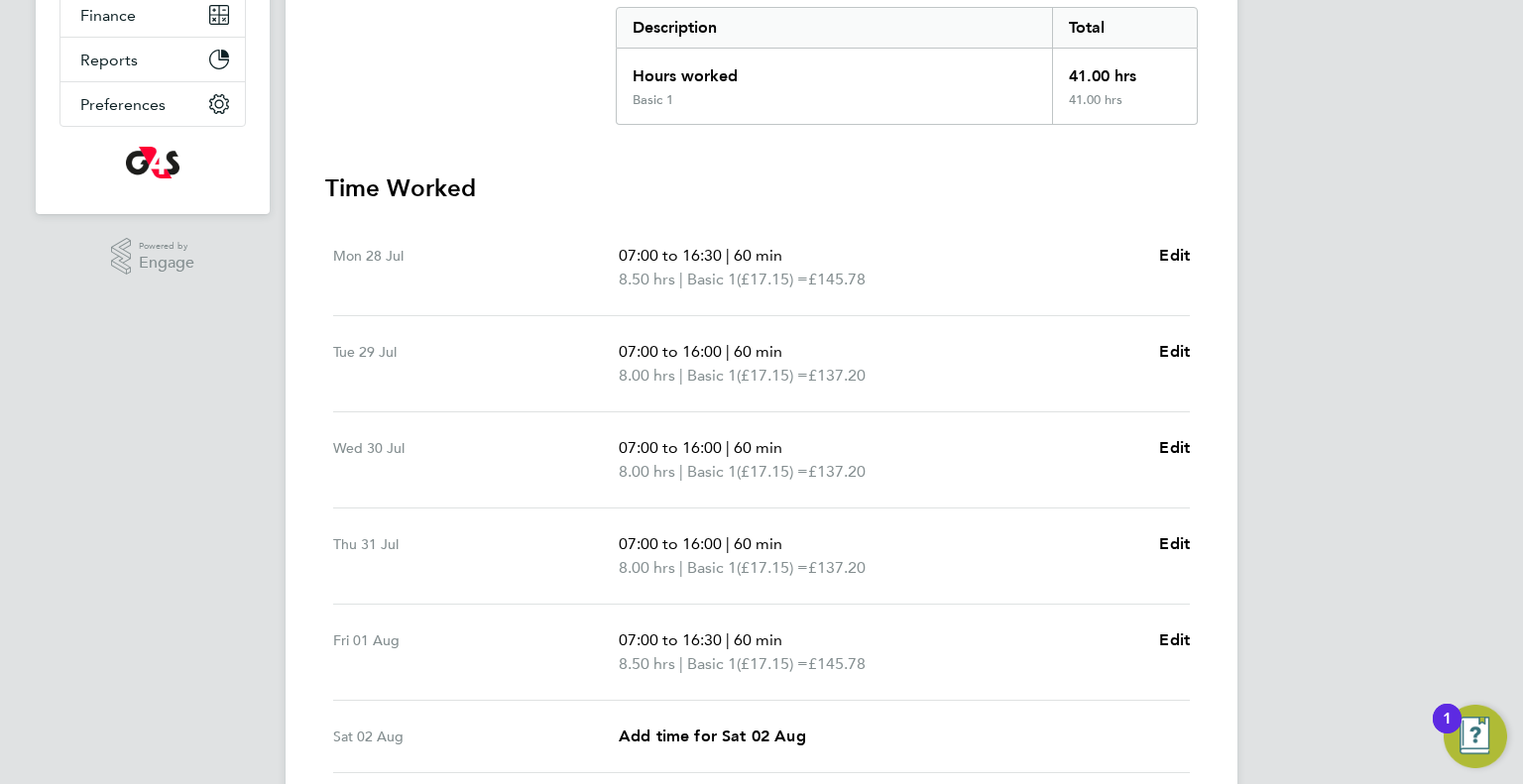 scroll, scrollTop: 625, scrollLeft: 0, axis: vertical 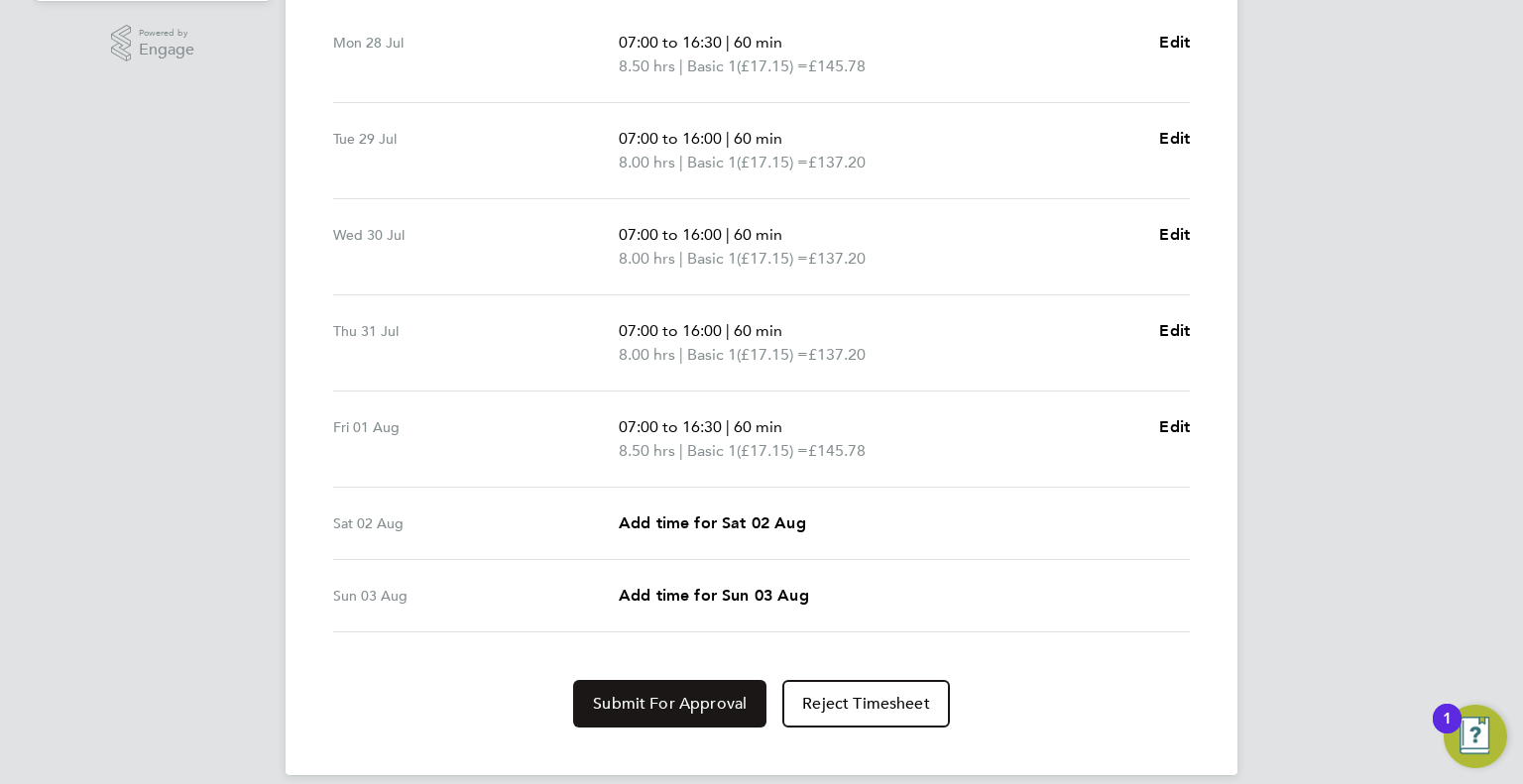 click on "Submit For Approval" 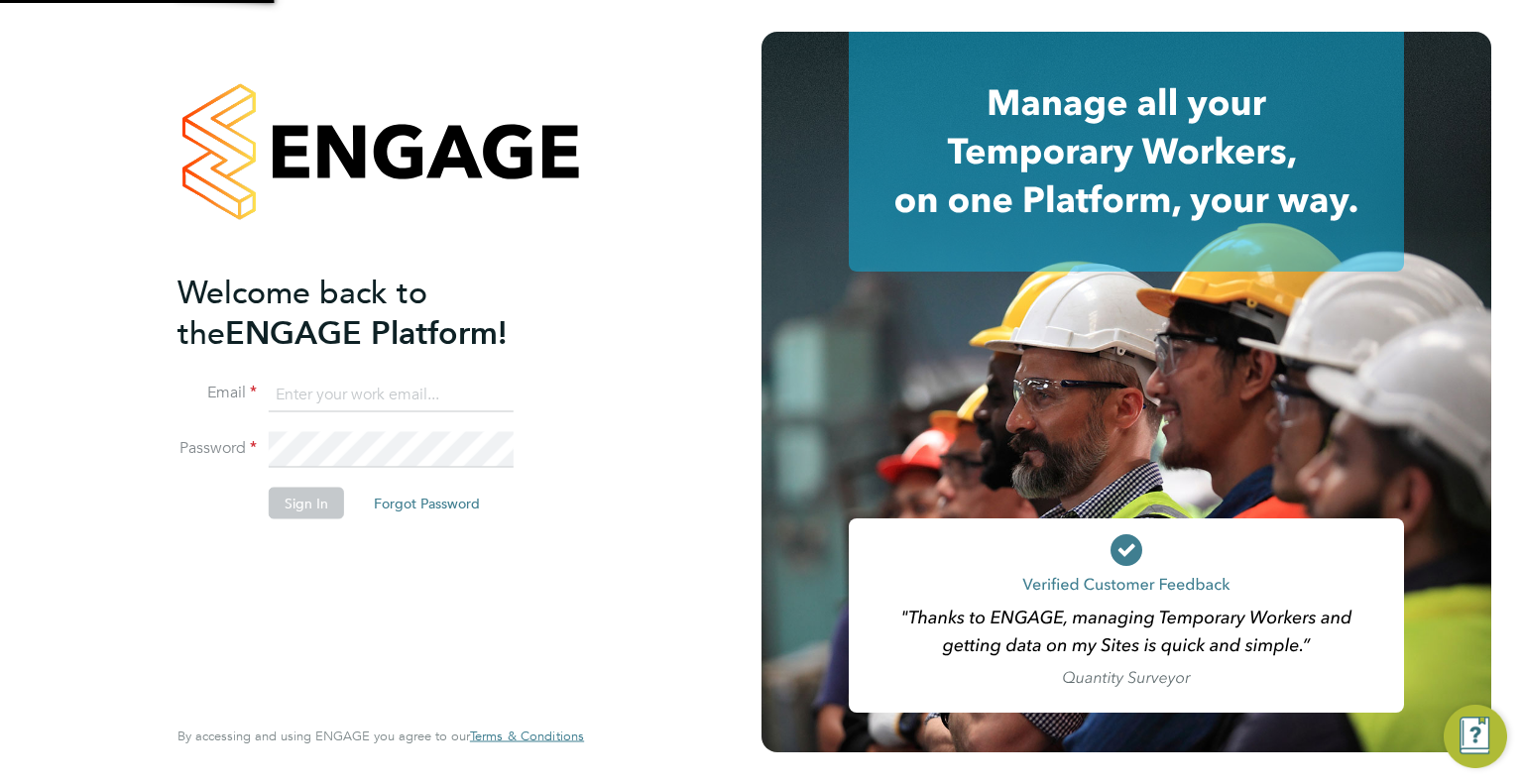 scroll, scrollTop: 0, scrollLeft: 0, axis: both 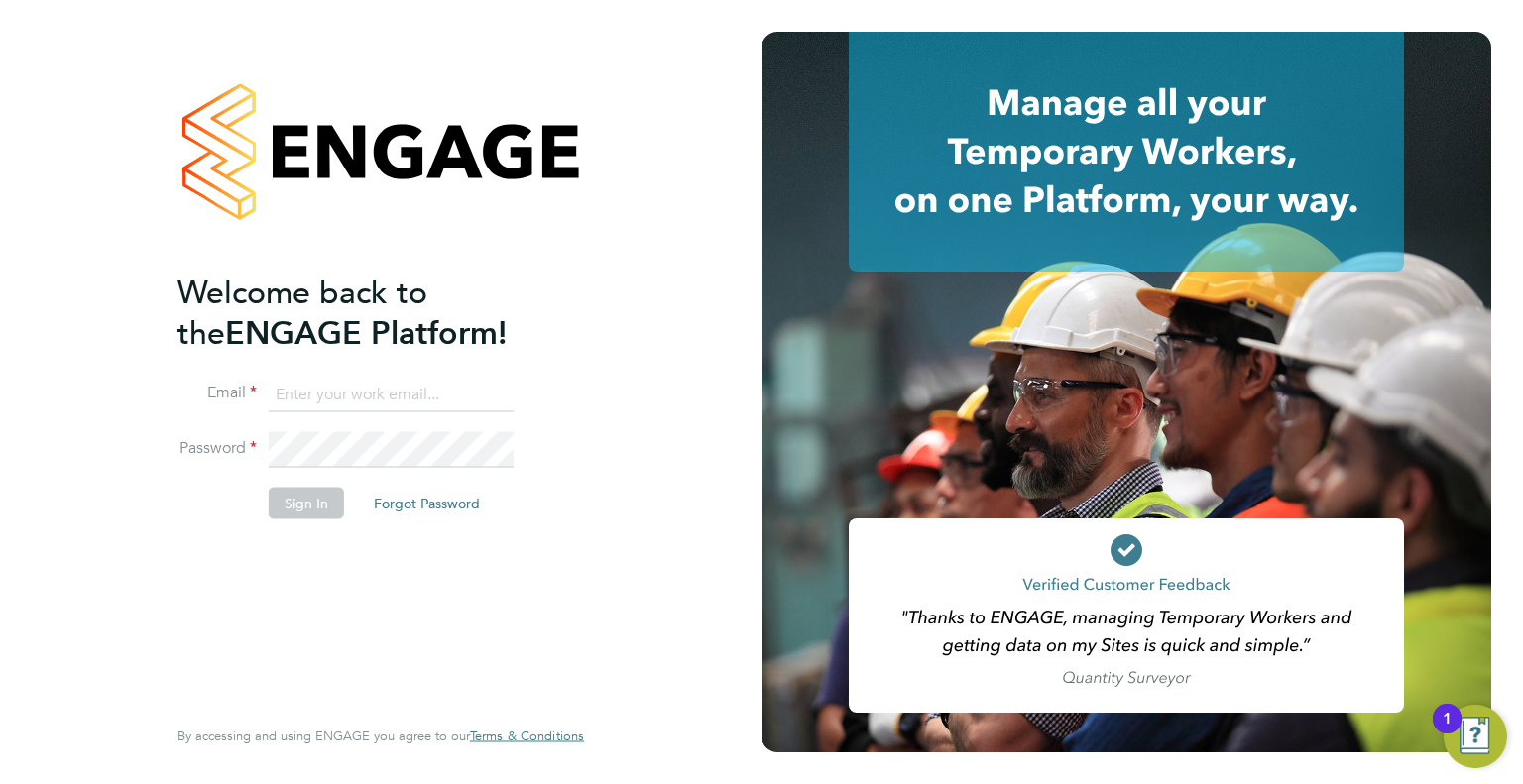 type on "Dharmisha.gohil@uk.g4s.com" 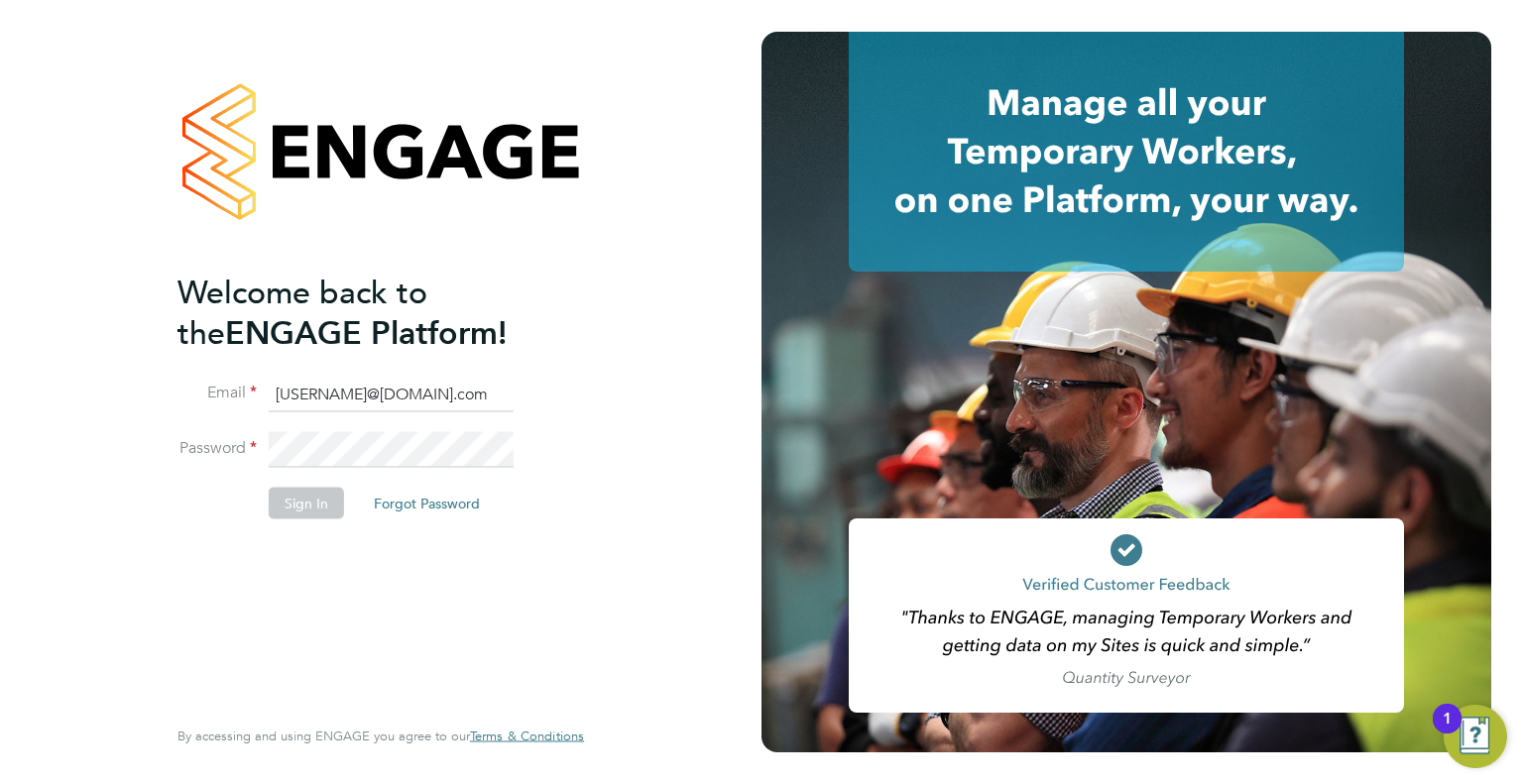 click on "Sign In" 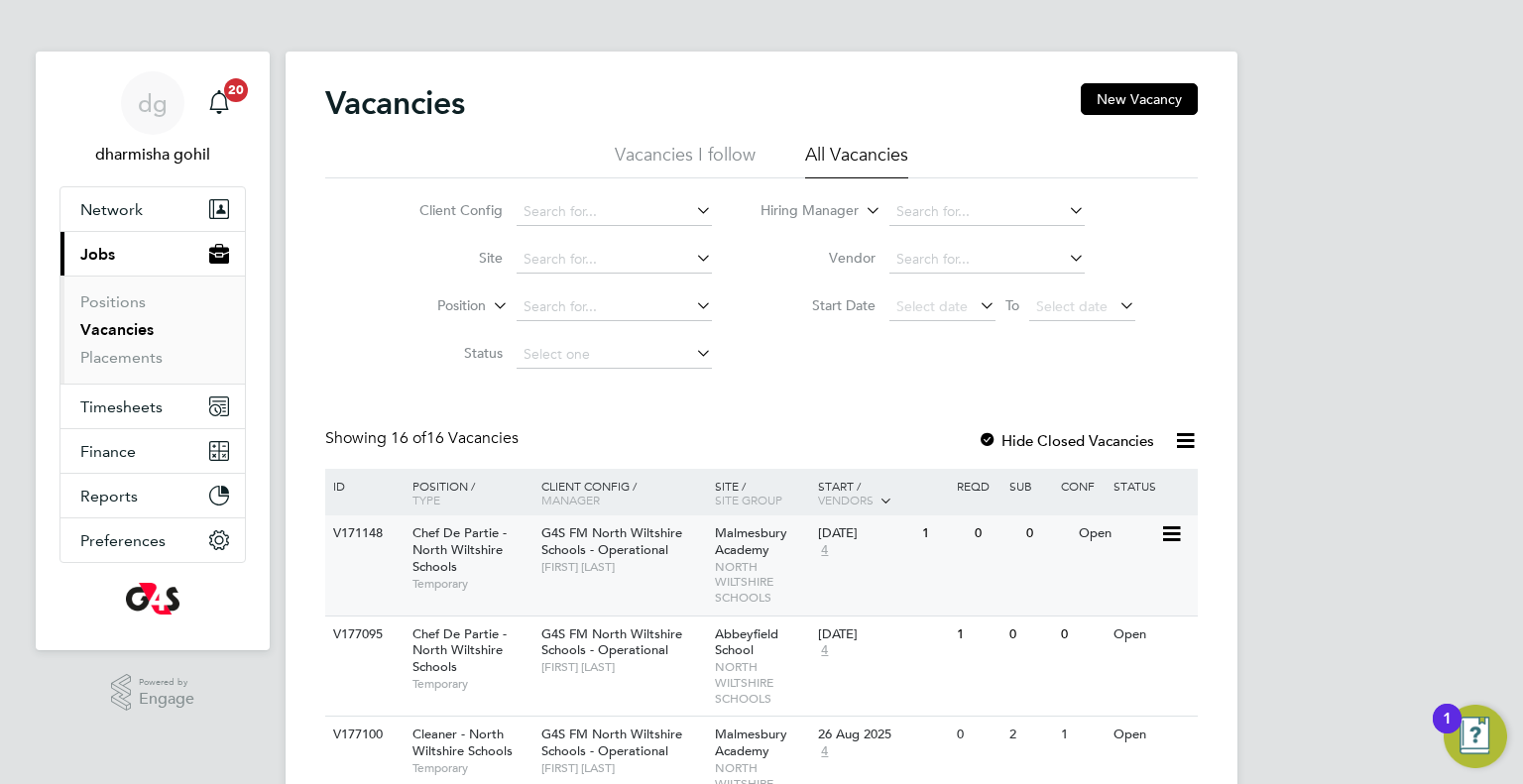 scroll, scrollTop: 0, scrollLeft: 0, axis: both 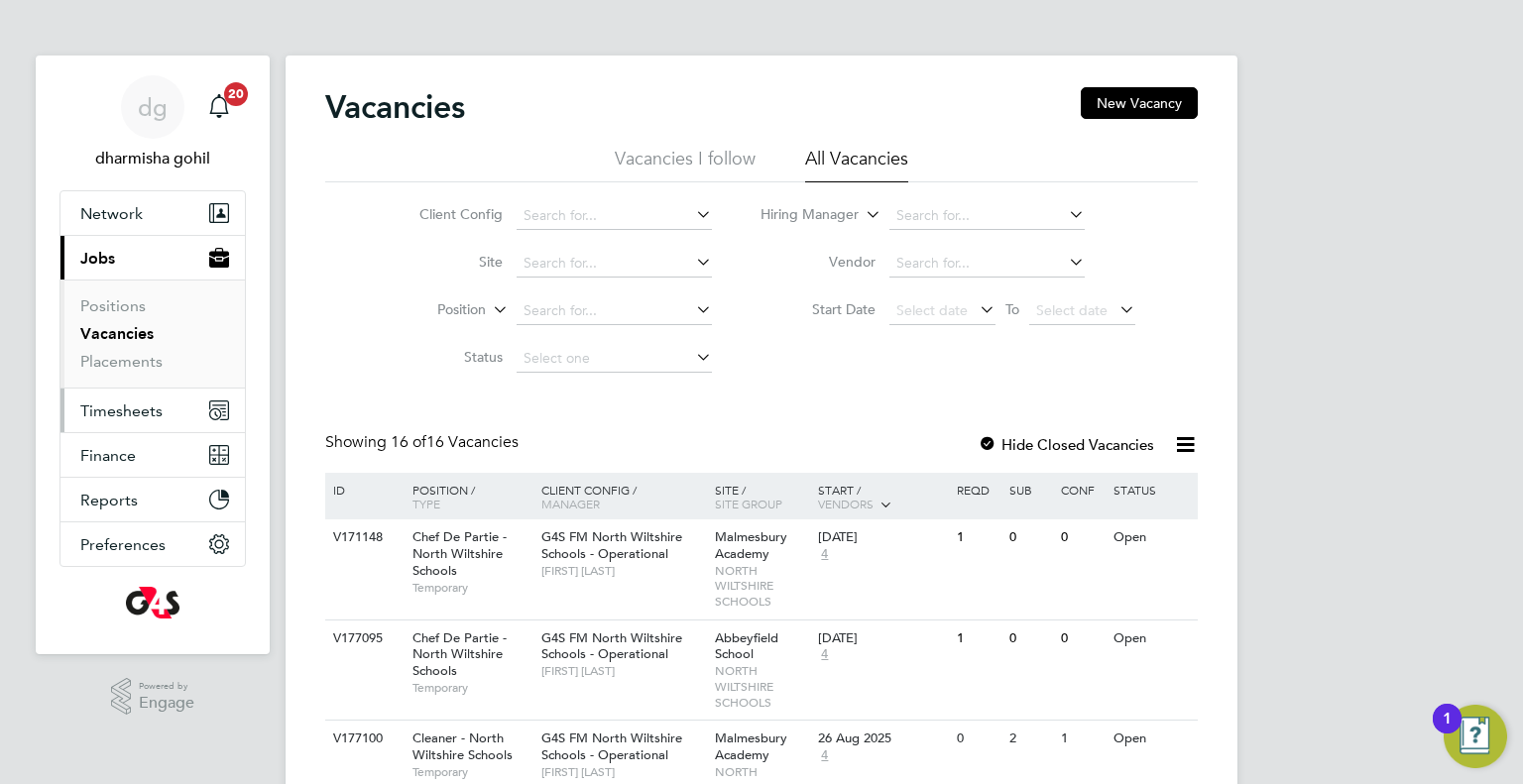 click on "Timesheets" at bounding box center (121, 410) 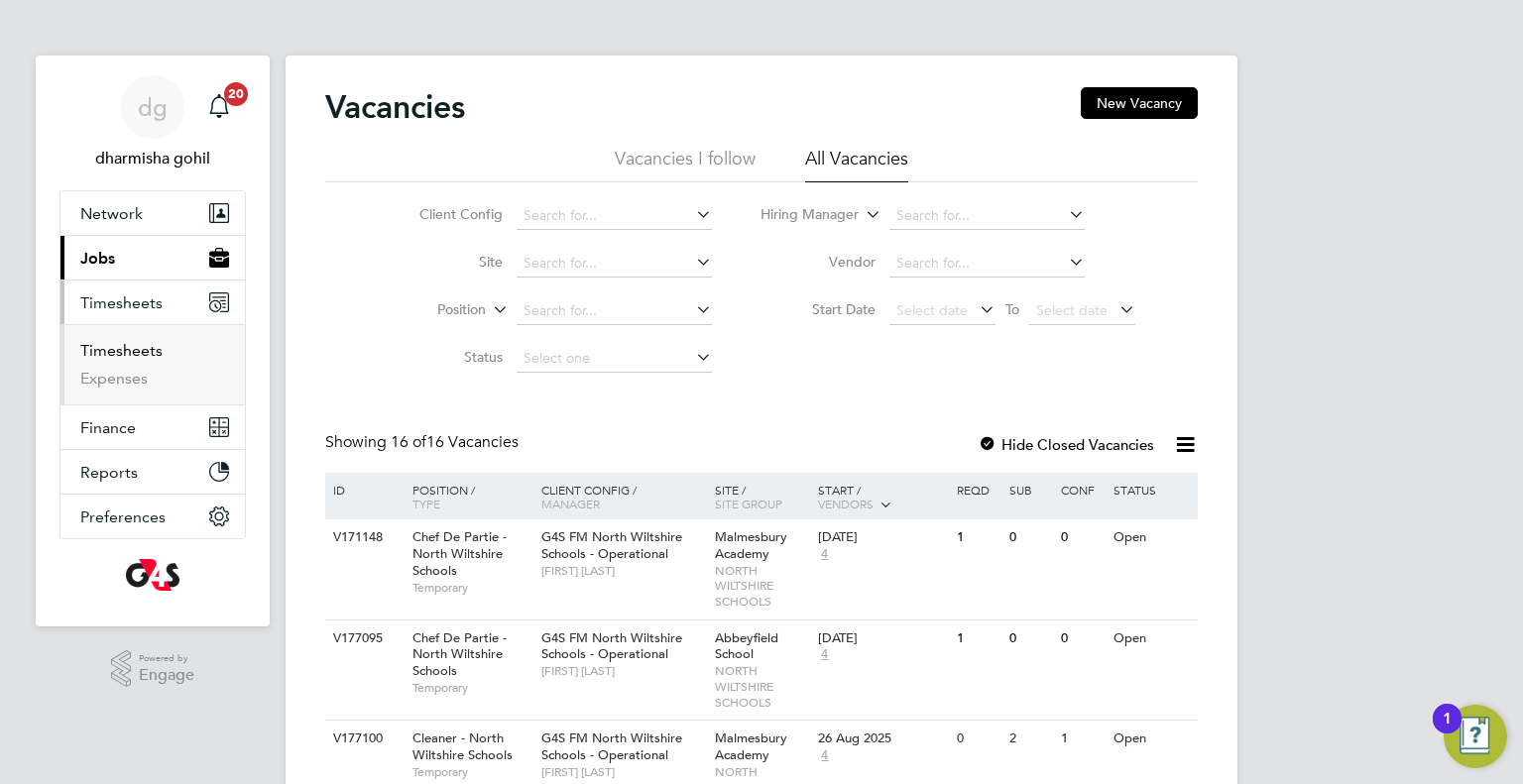 click on "Timesheets" at bounding box center (121, 350) 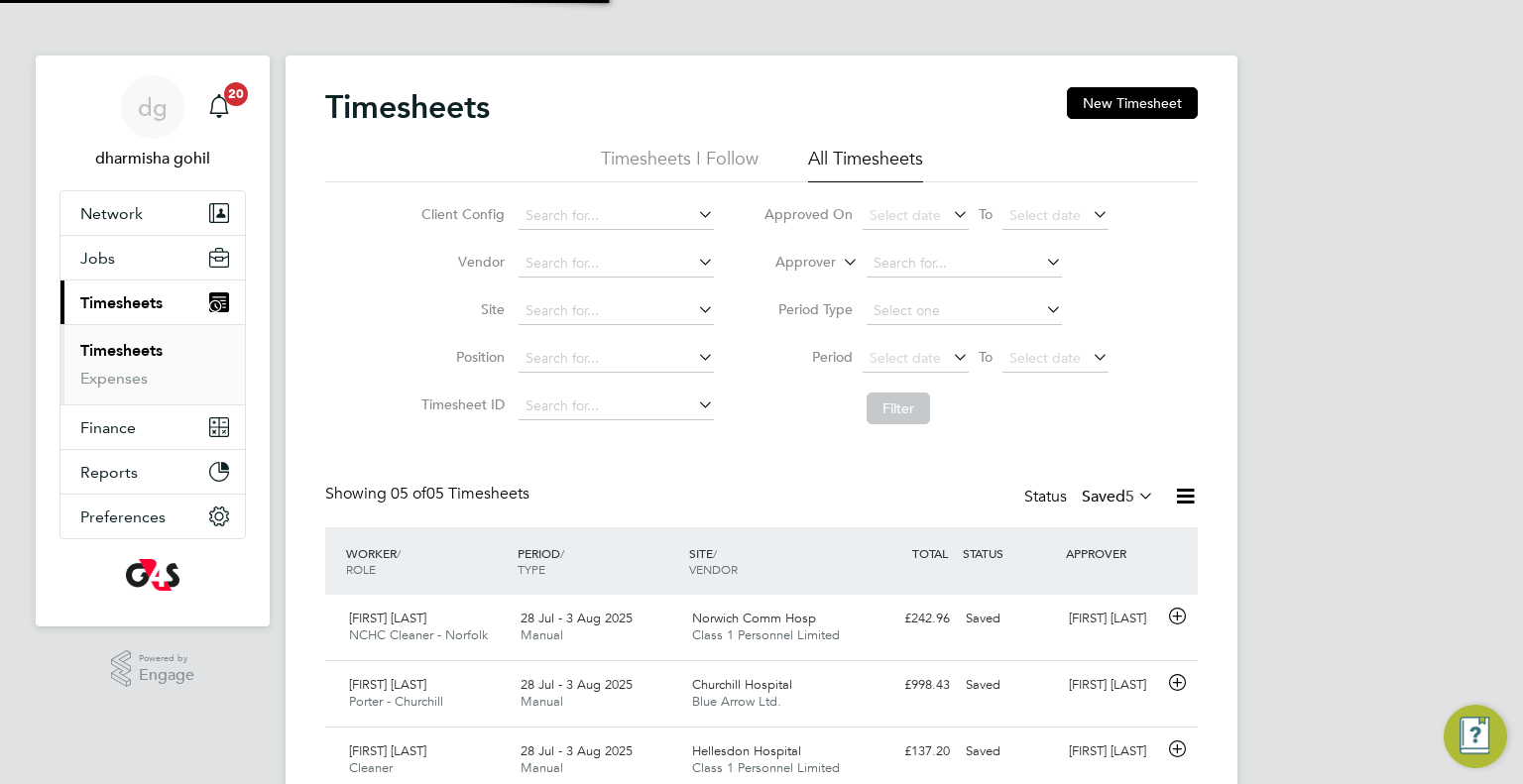 scroll, scrollTop: 9, scrollLeft: 10, axis: both 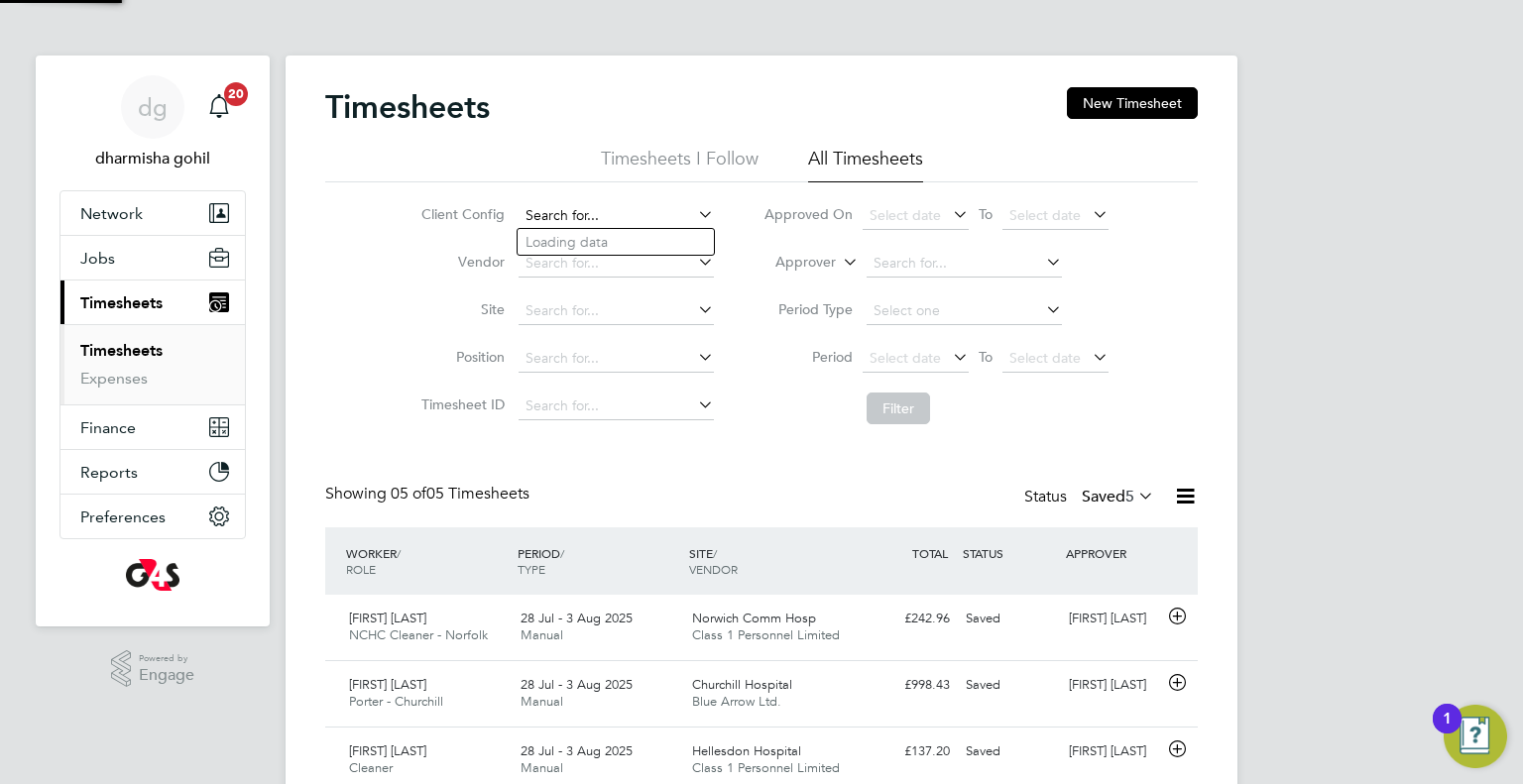 click 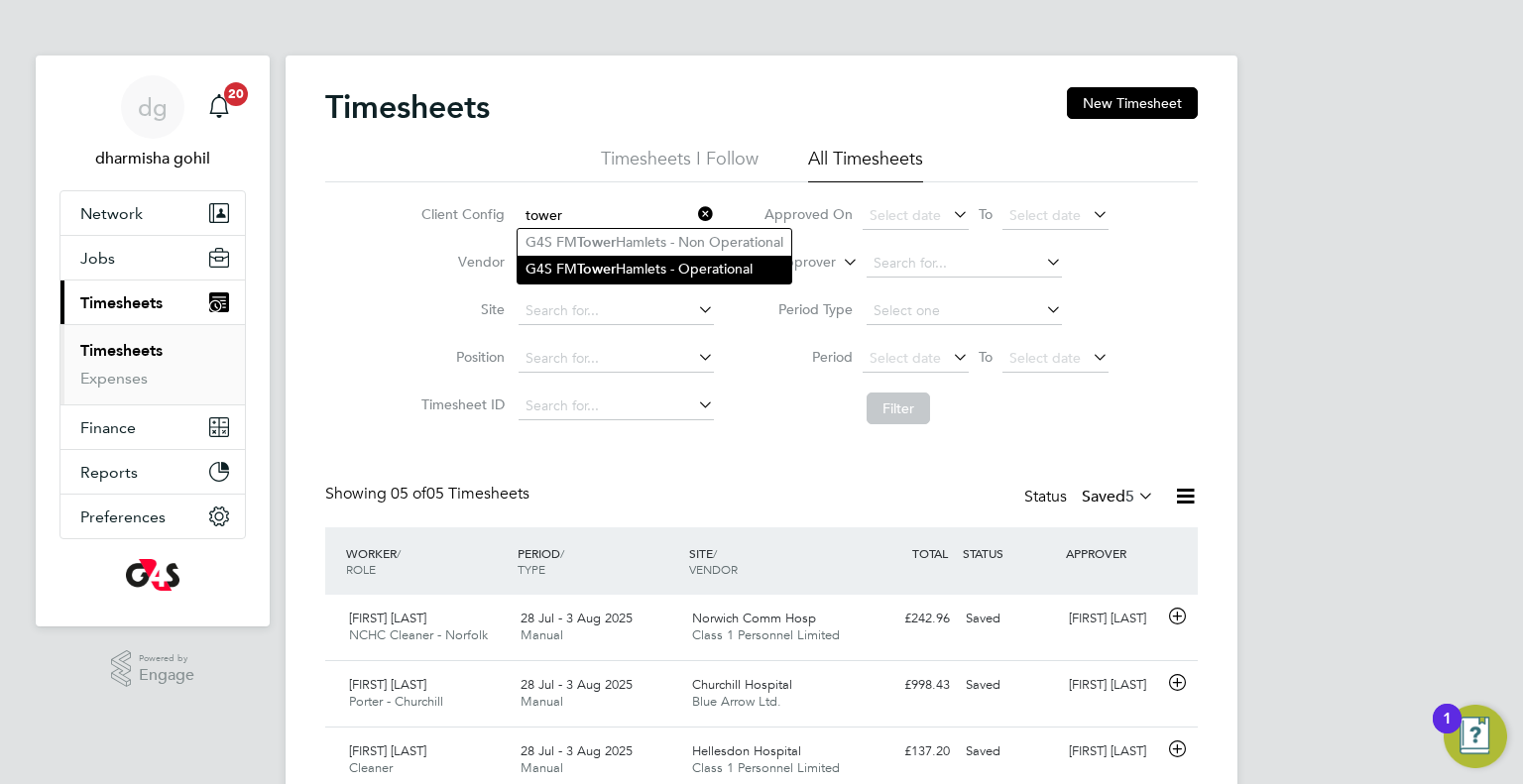 click on "G4S FM  Tower  Hamlets - Operational" 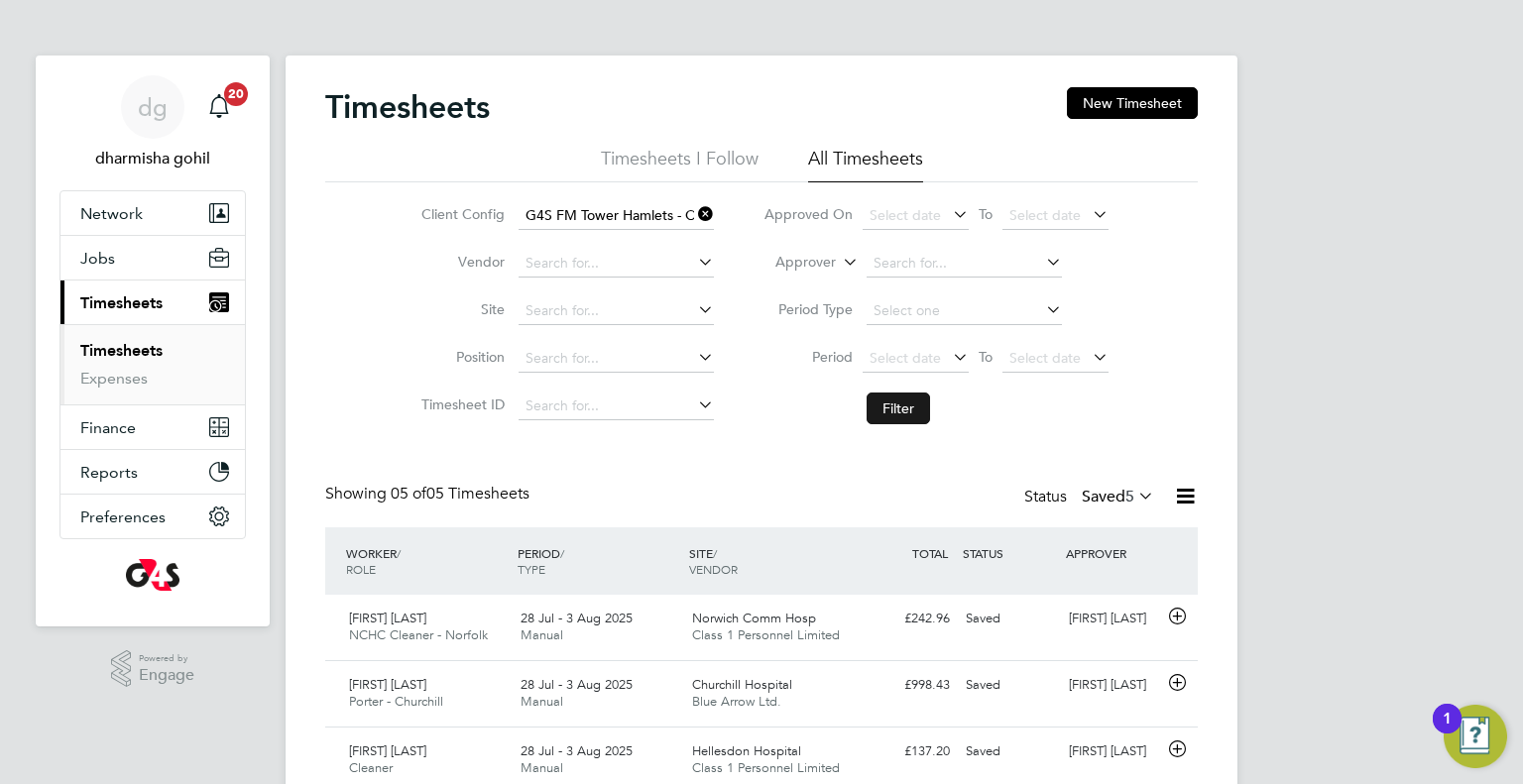 click on "Filter" 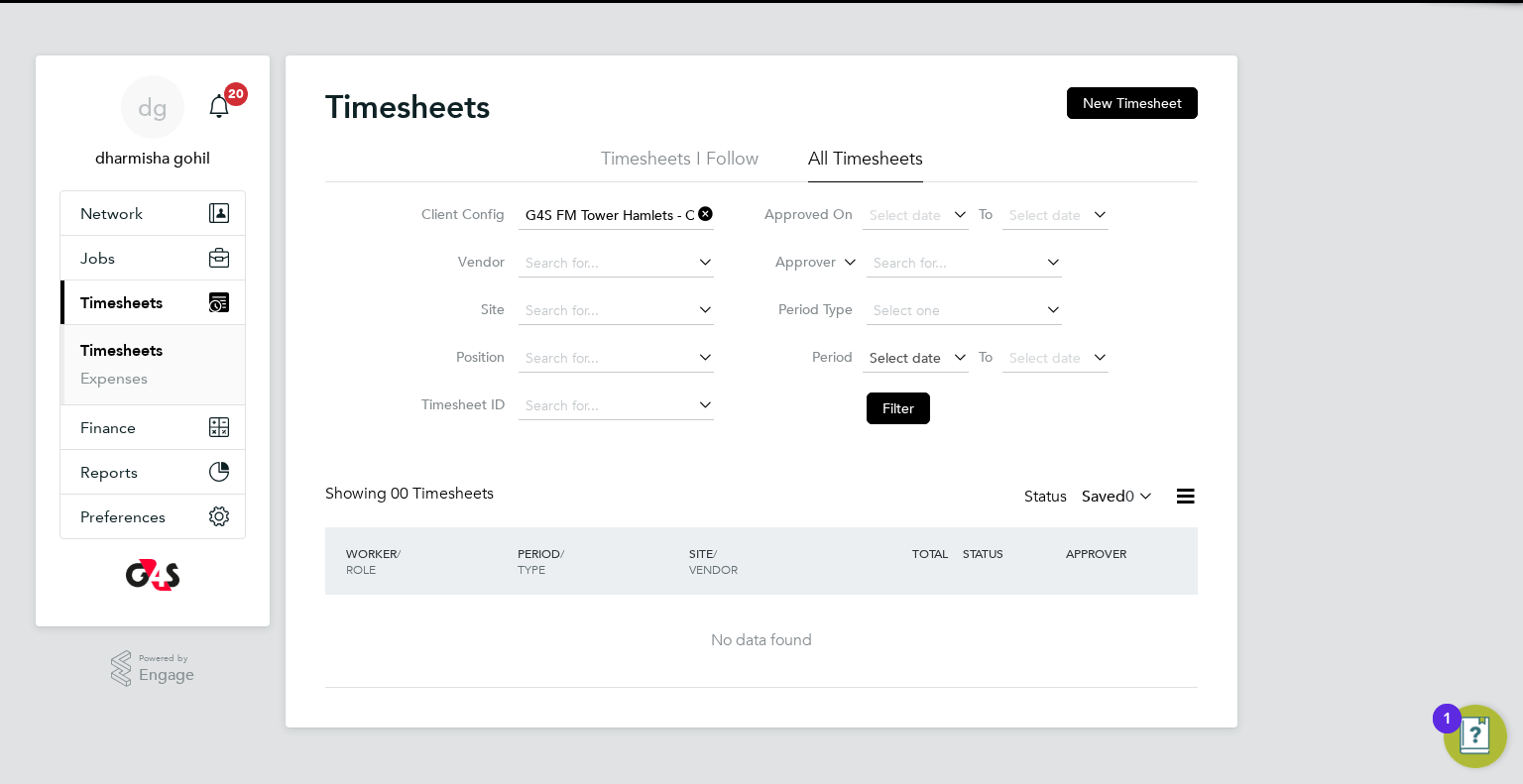 click on "Select date" 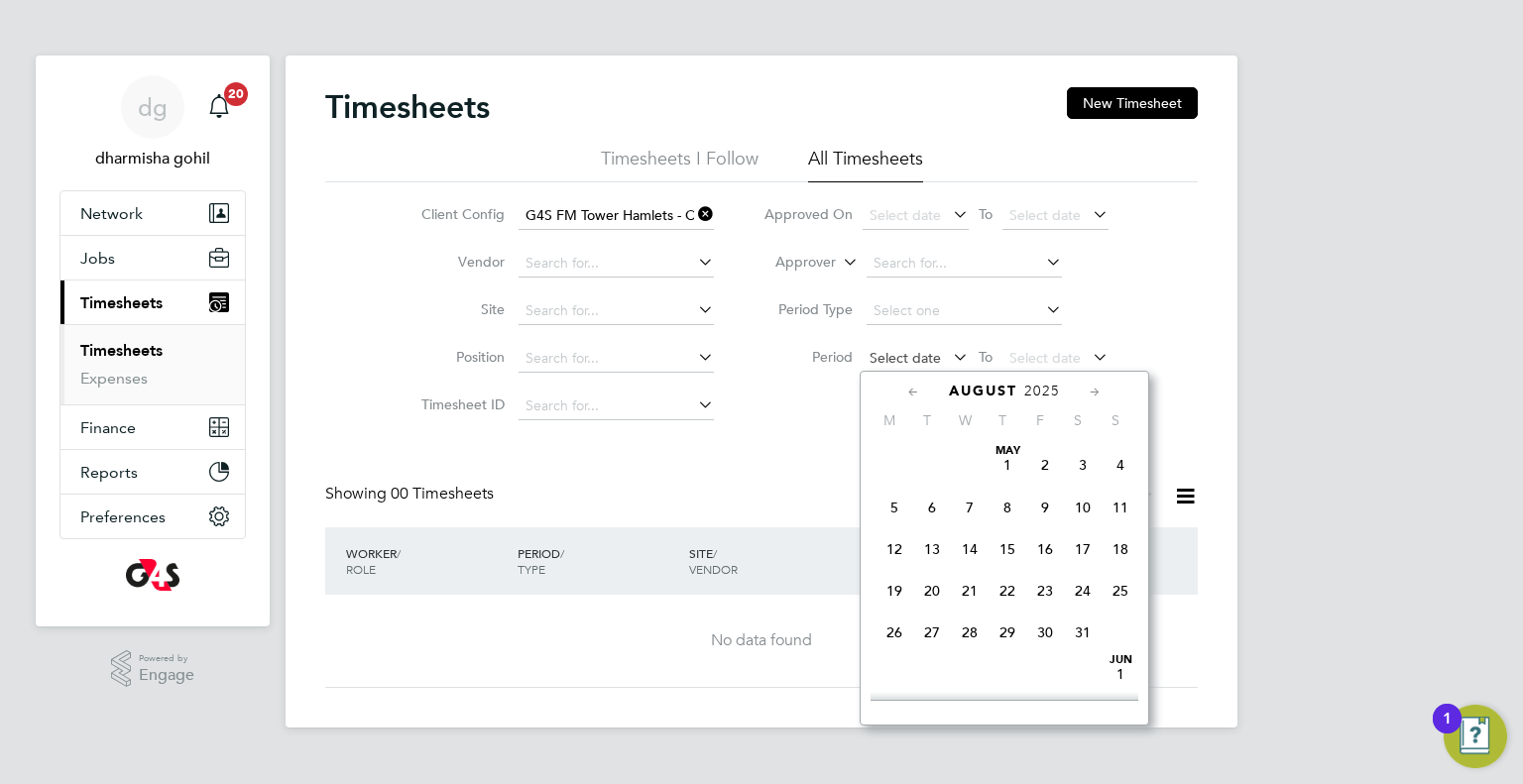 scroll, scrollTop: 660, scrollLeft: 0, axis: vertical 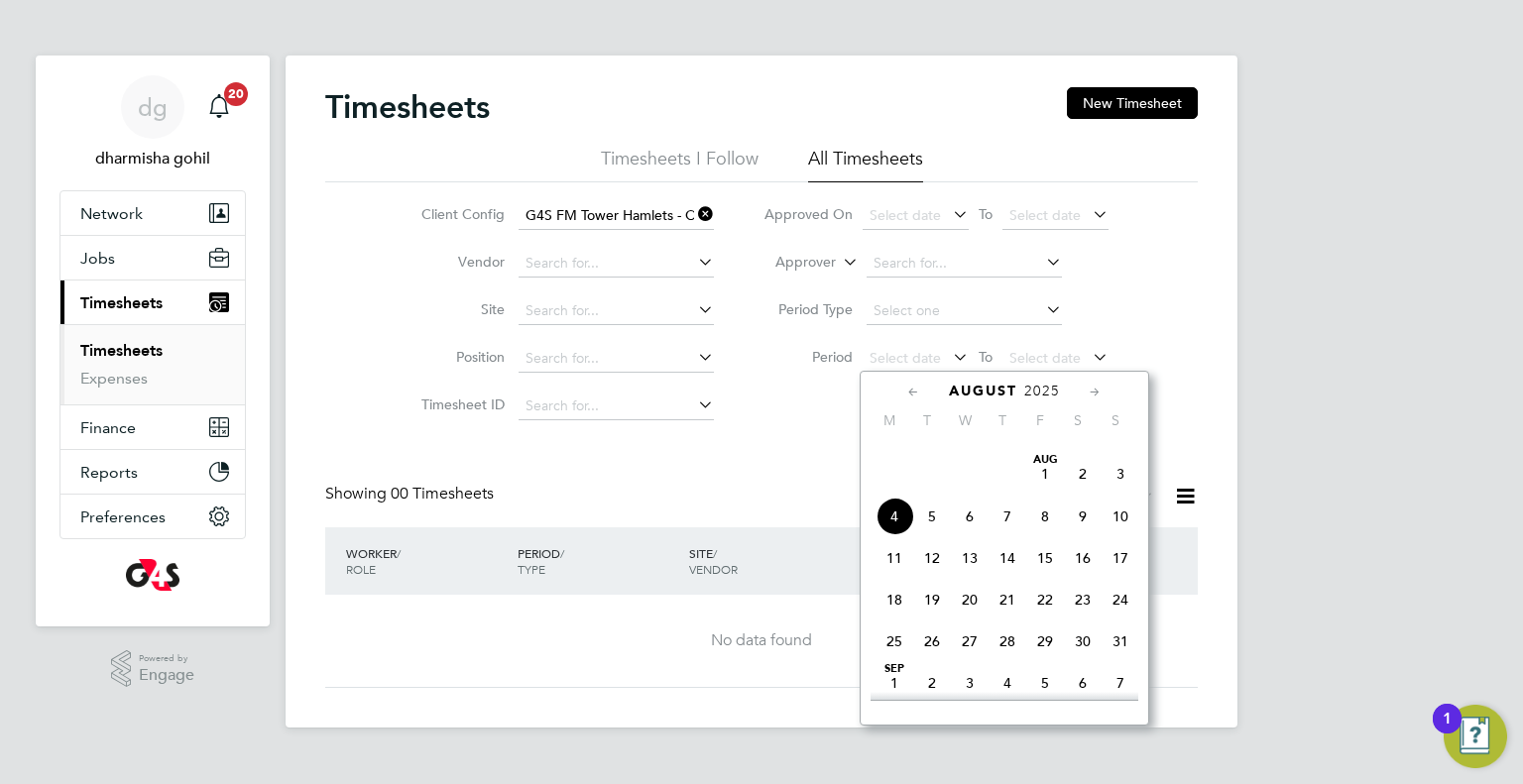 click on "28" 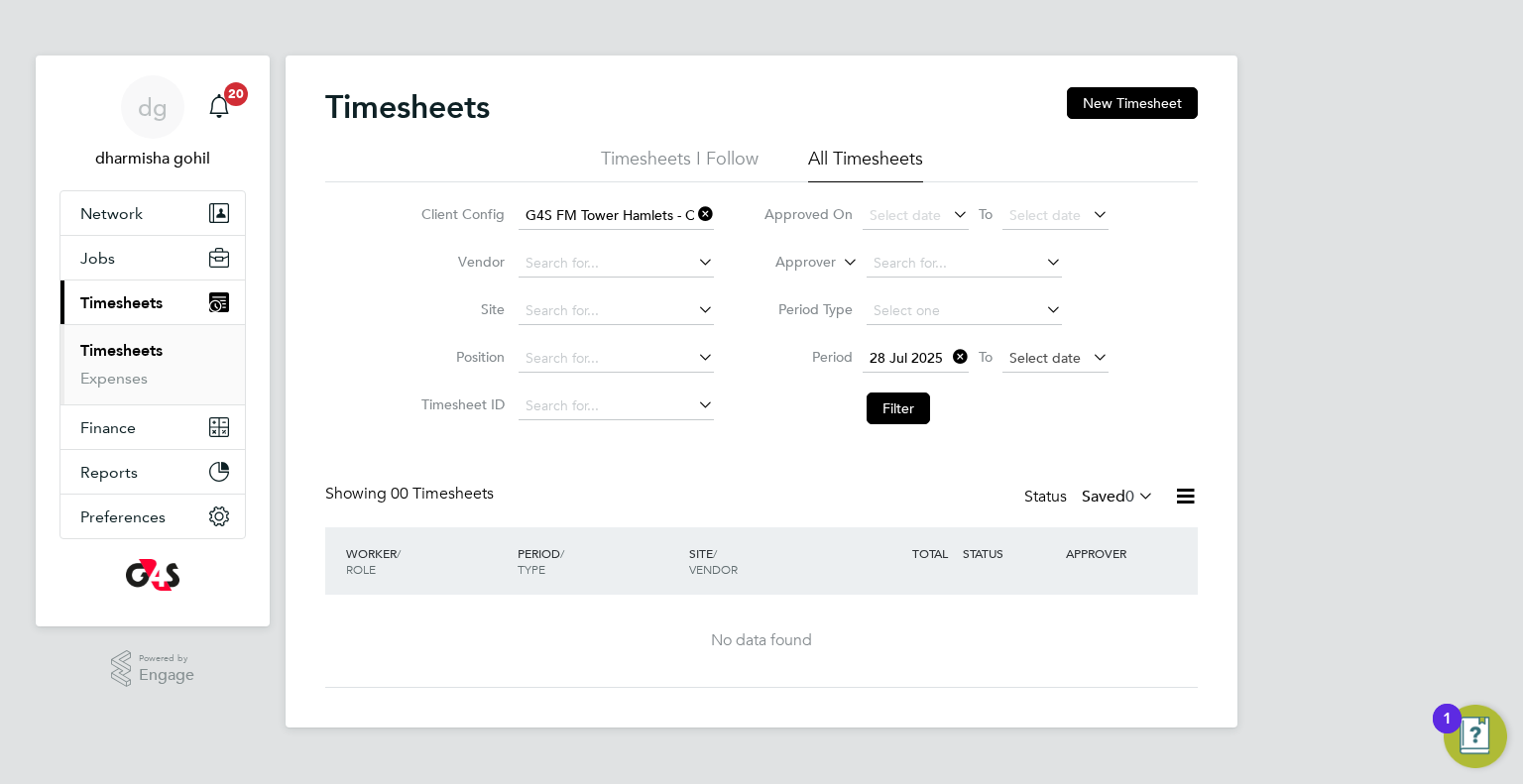 click on "Select date" 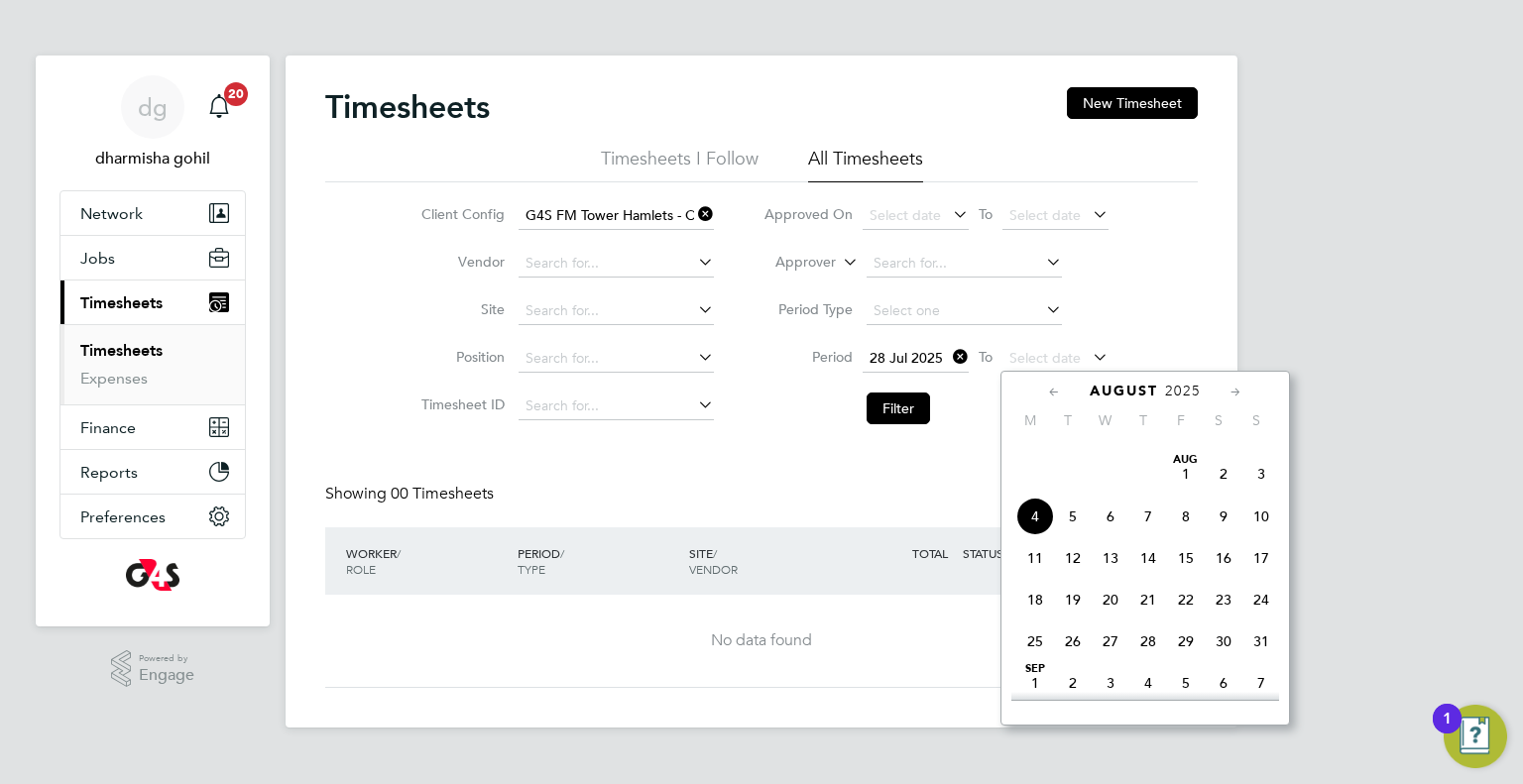 click on "3" 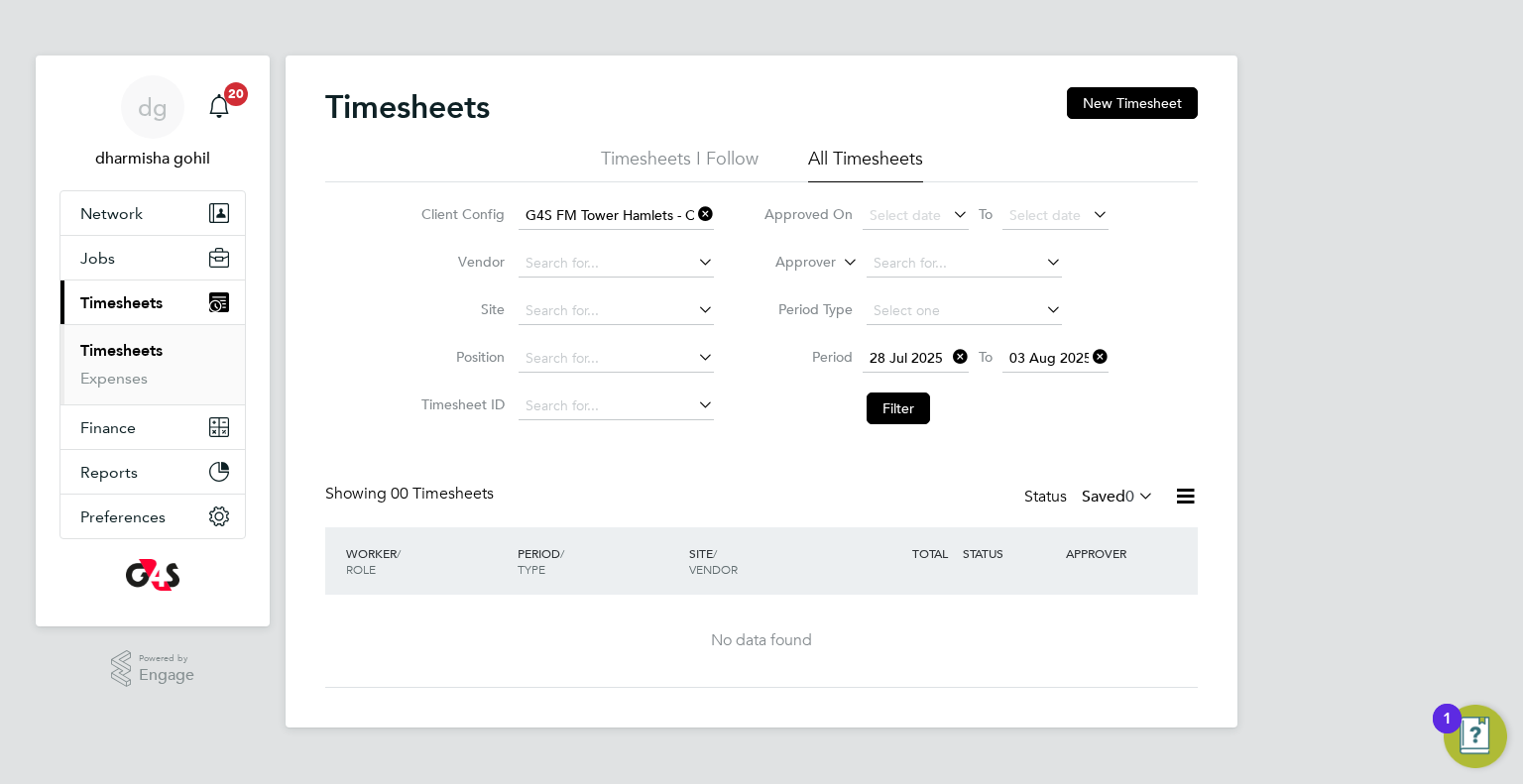 click 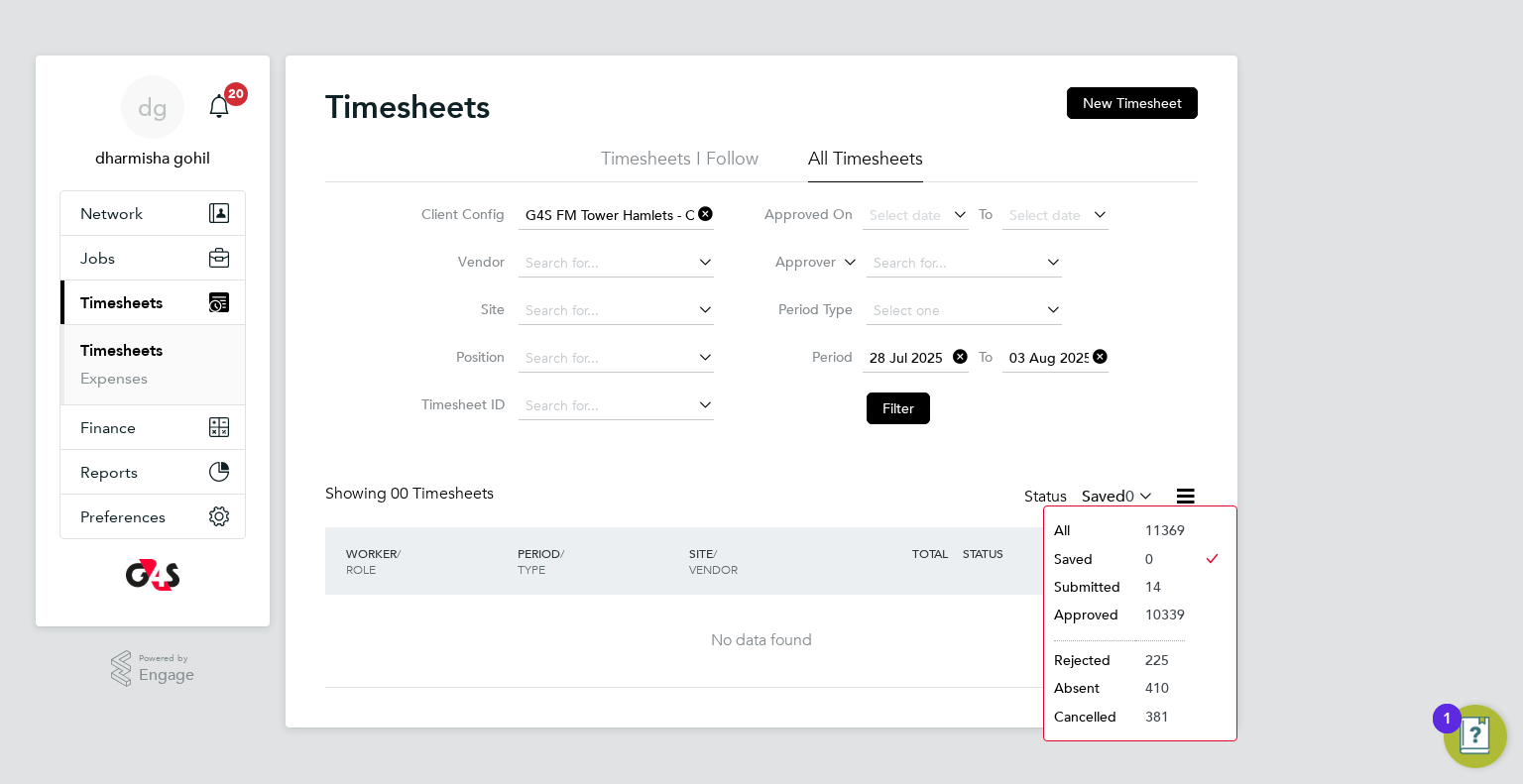 click on "Submitted" 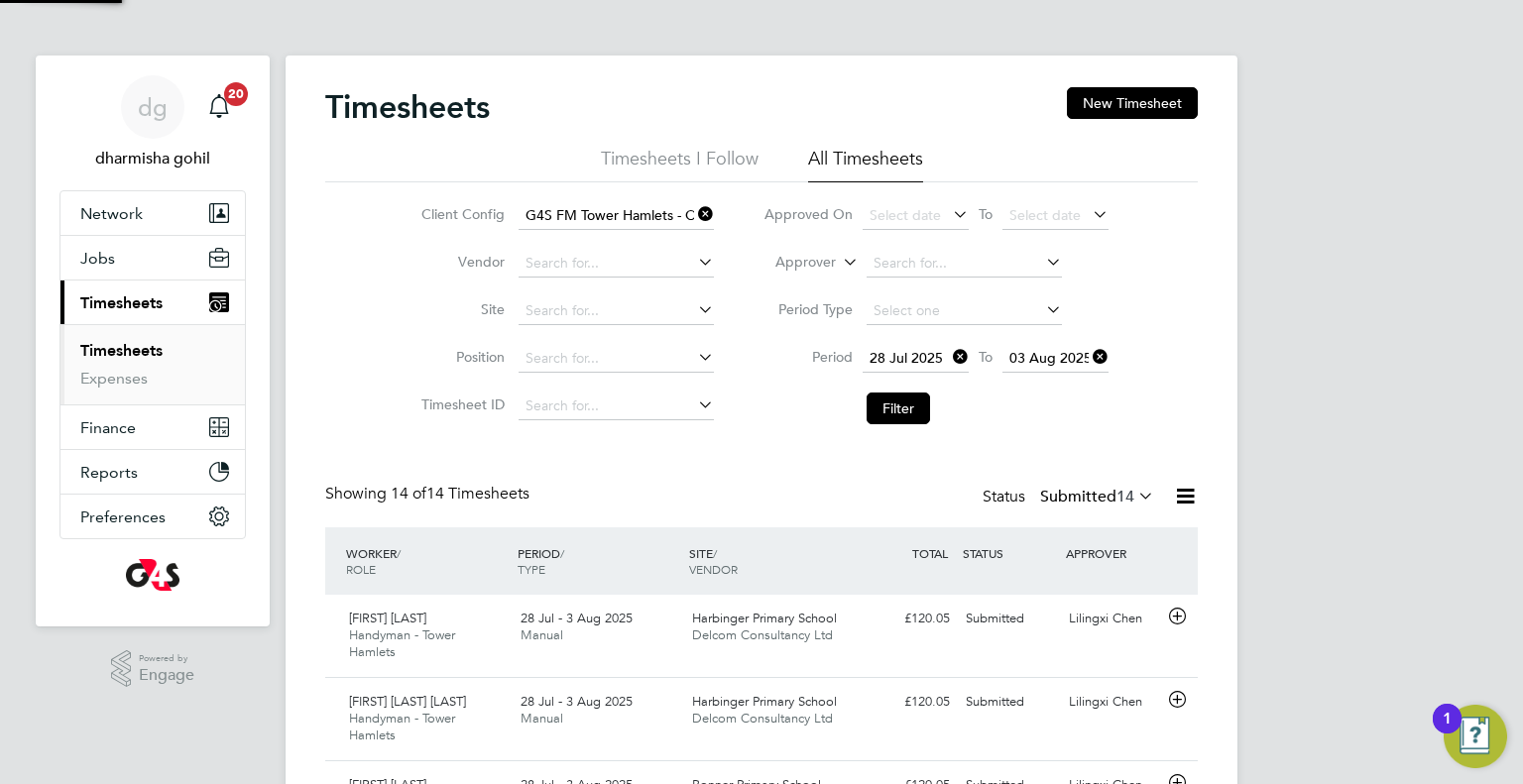 scroll, scrollTop: 10, scrollLeft: 10, axis: both 